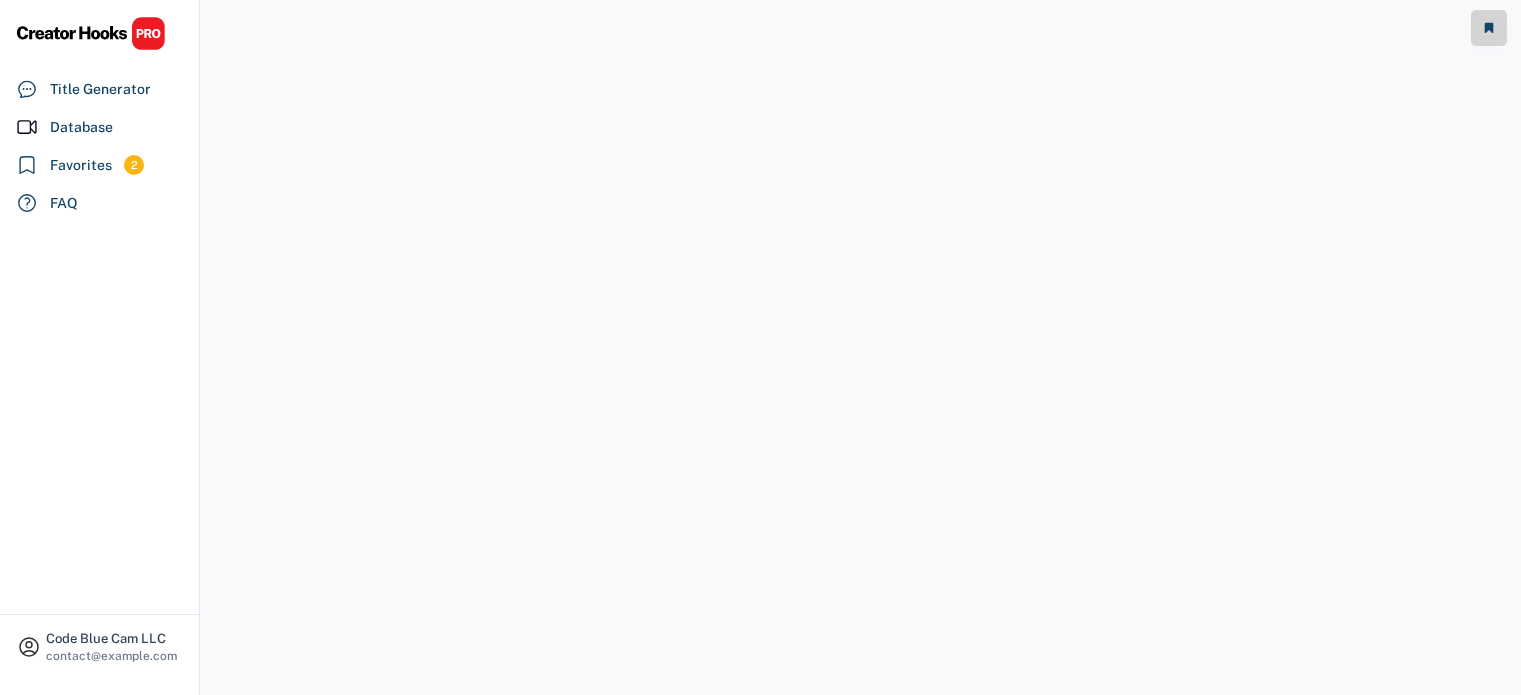 scroll, scrollTop: 0, scrollLeft: 0, axis: both 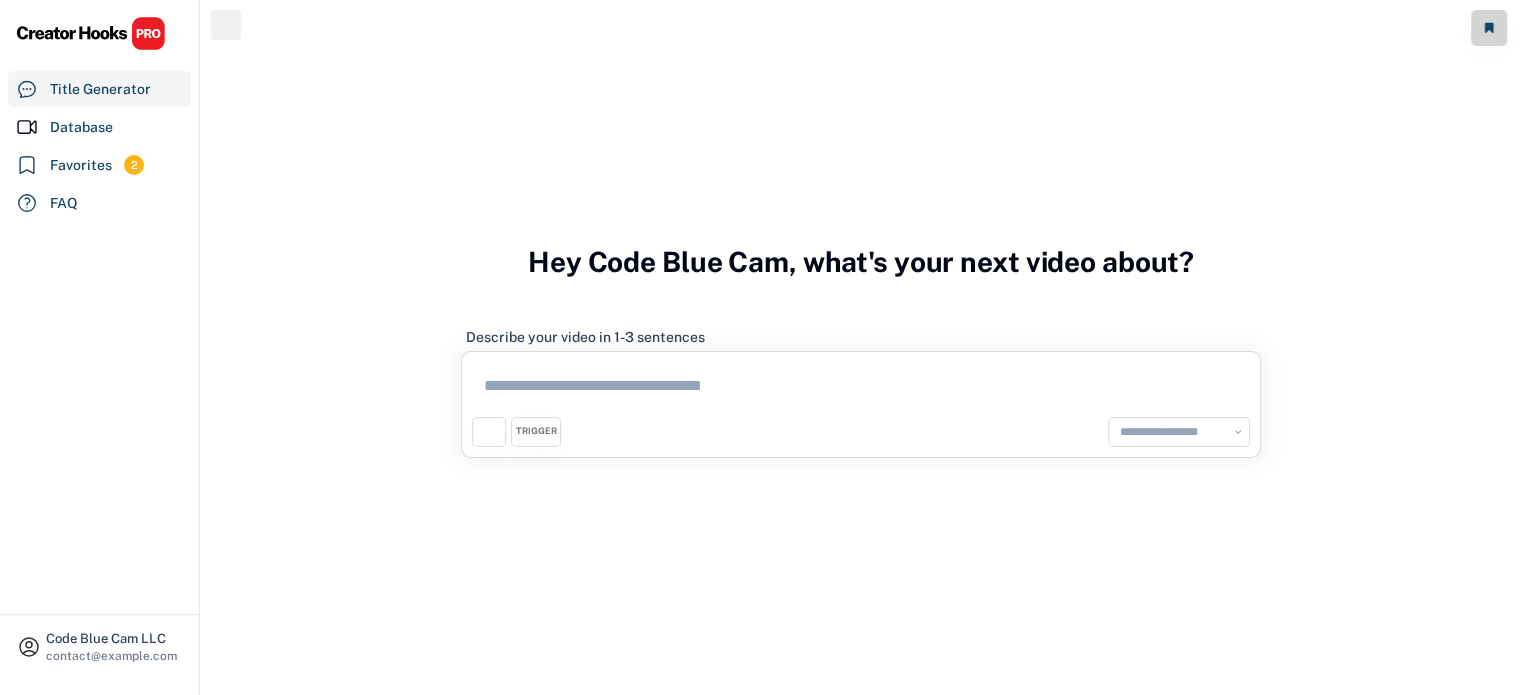 select on "**********" 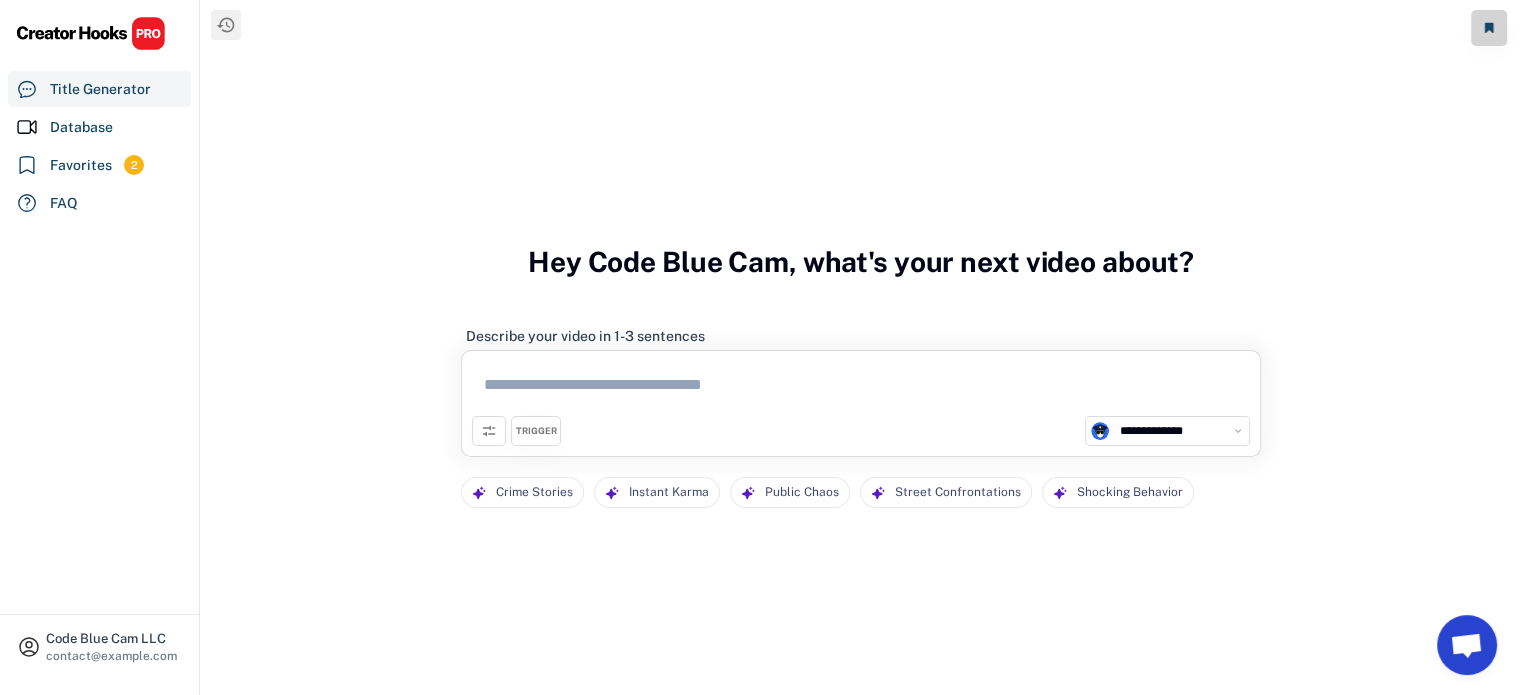 click 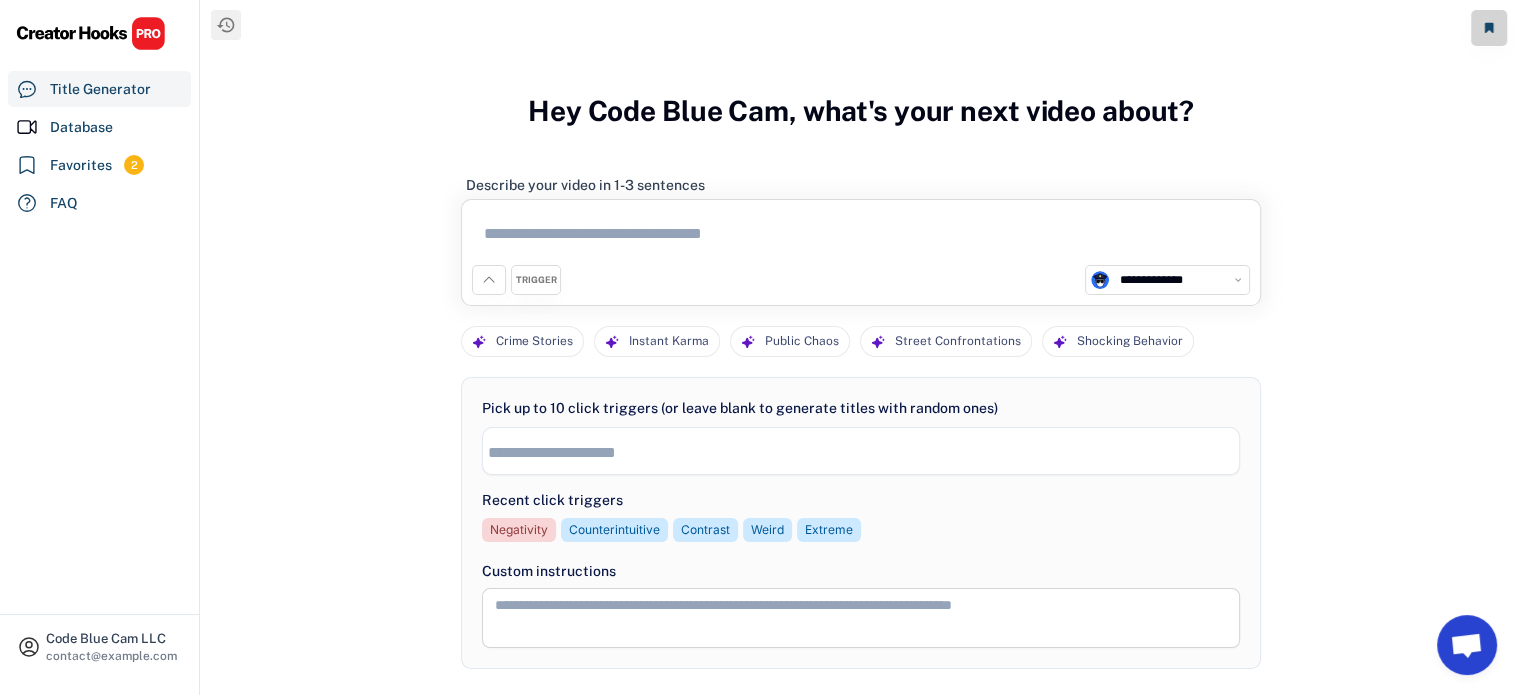 click on "**********" at bounding box center (861, 451) 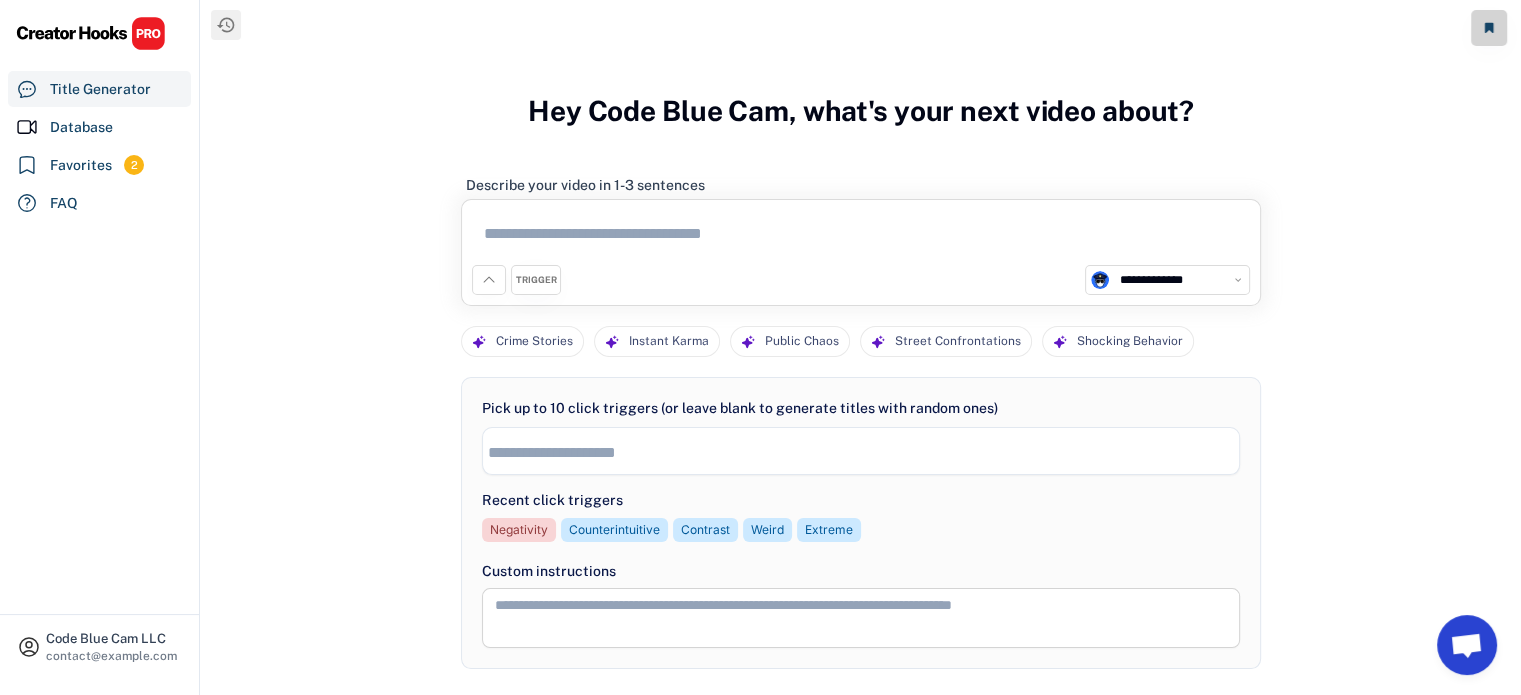 click at bounding box center [866, 452] 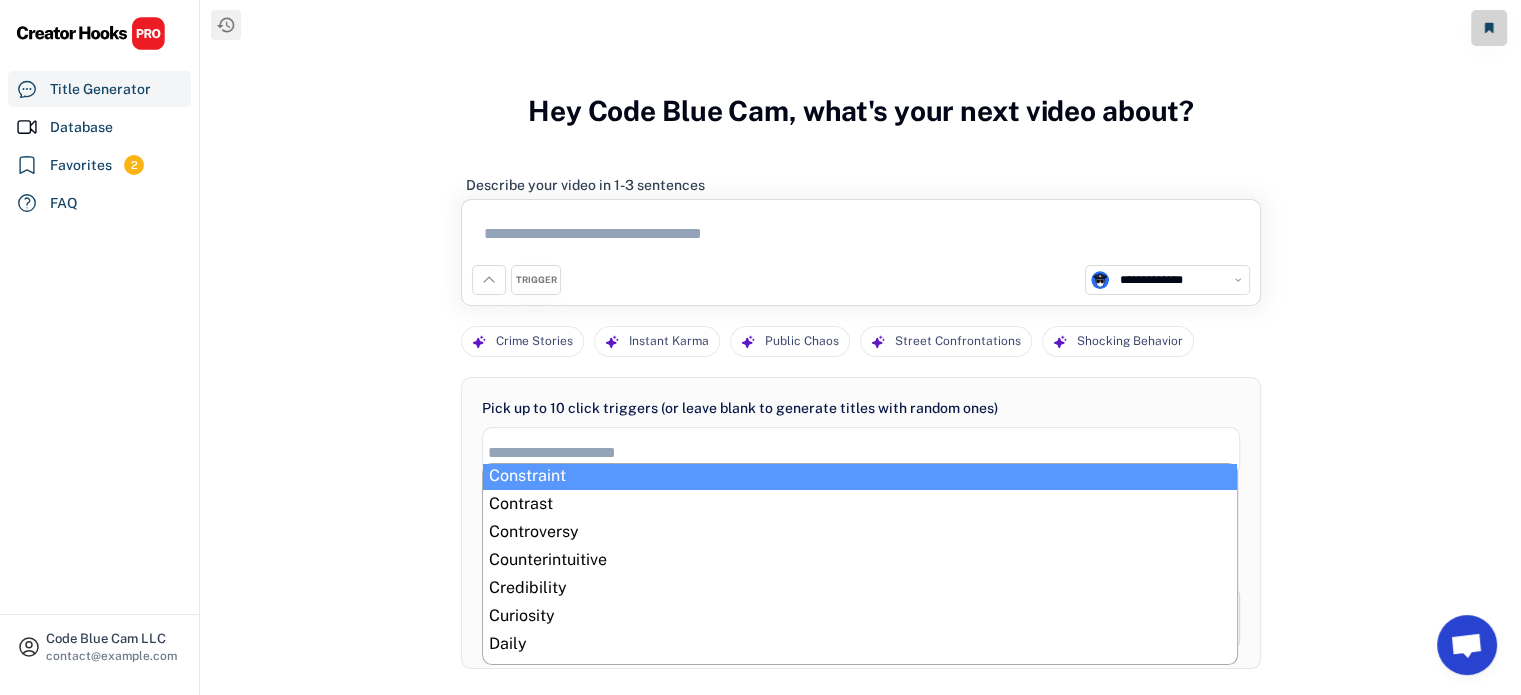 scroll, scrollTop: 143, scrollLeft: 0, axis: vertical 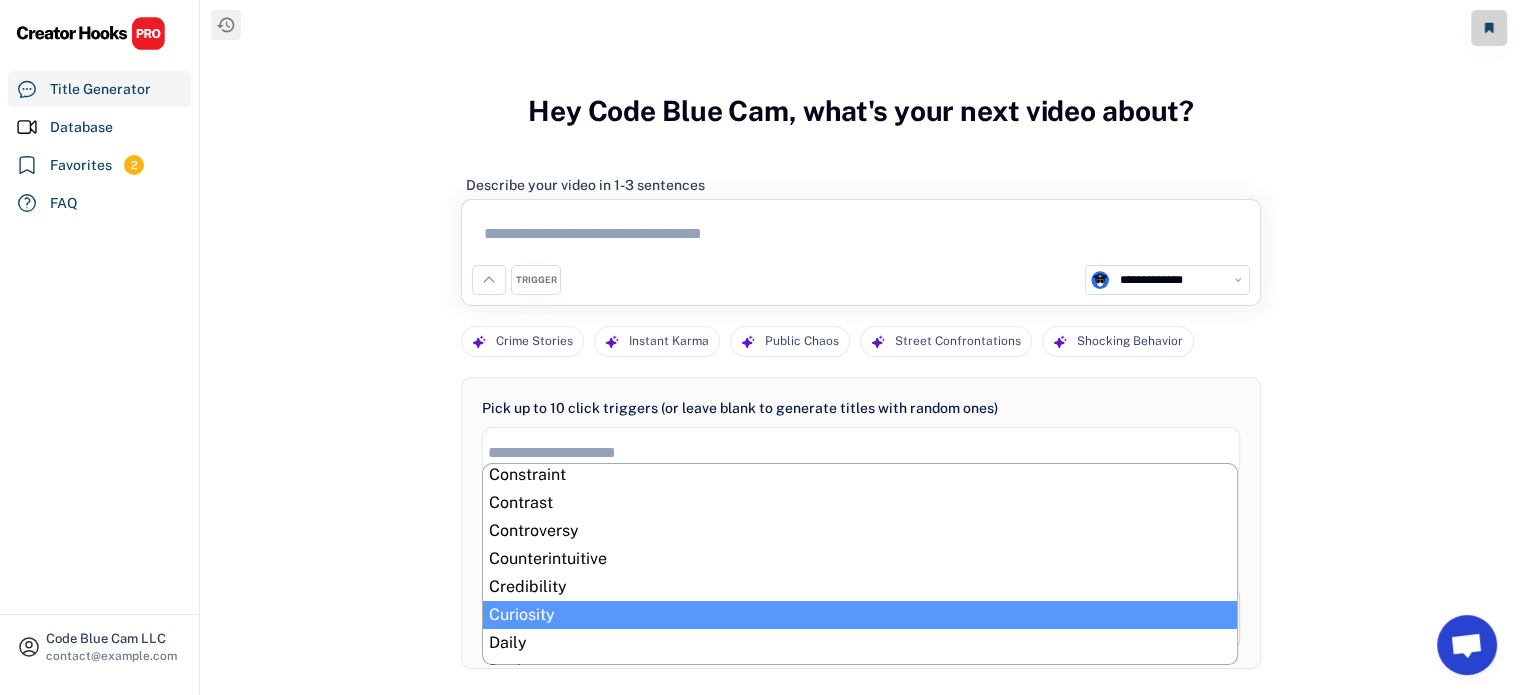 select on "**********" 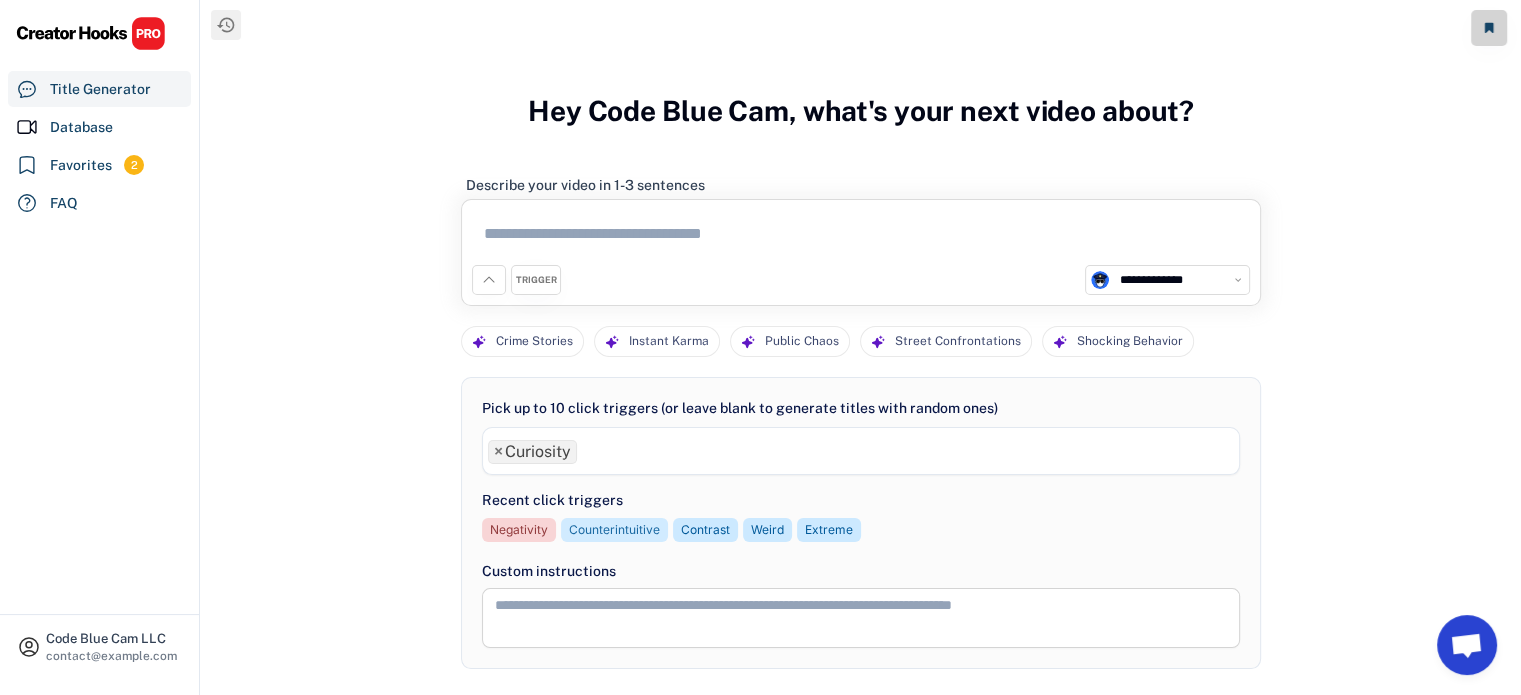 scroll, scrollTop: 170, scrollLeft: 0, axis: vertical 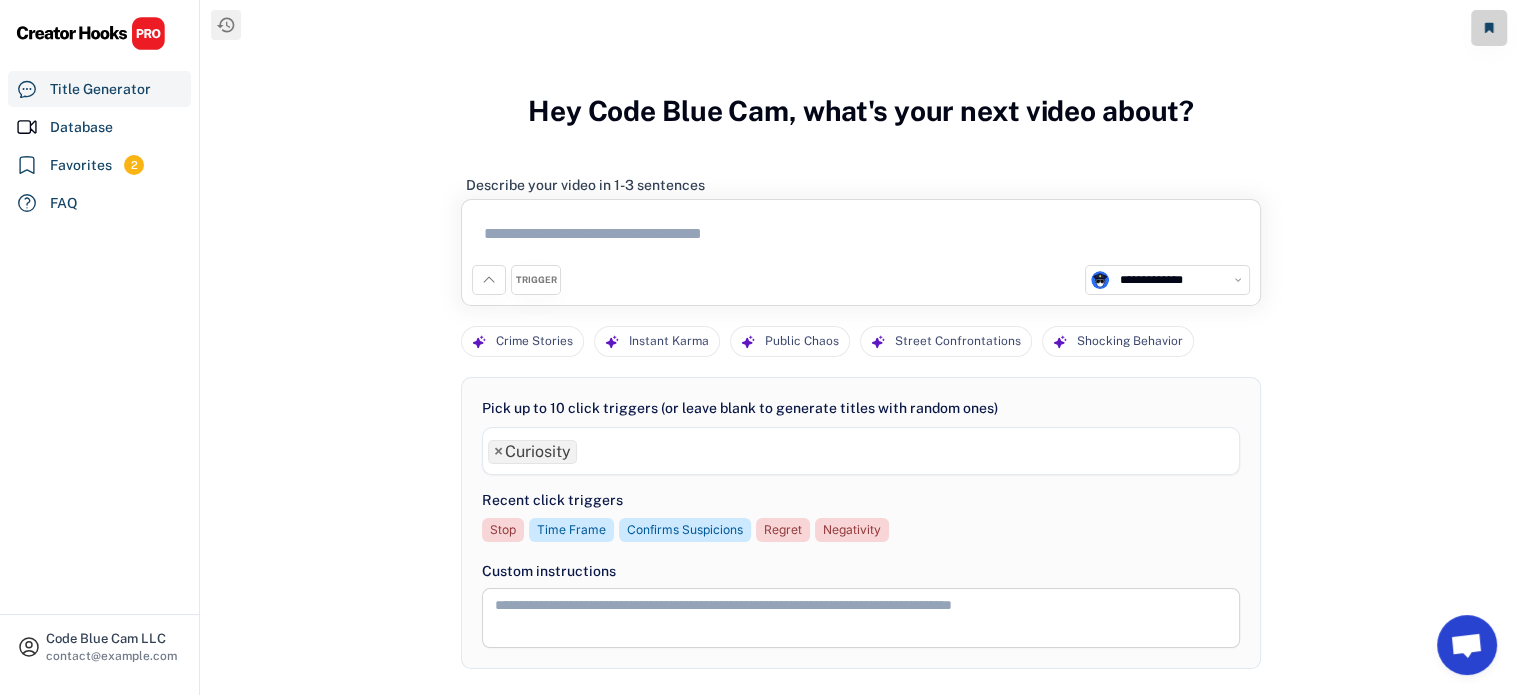 click at bounding box center (861, 237) 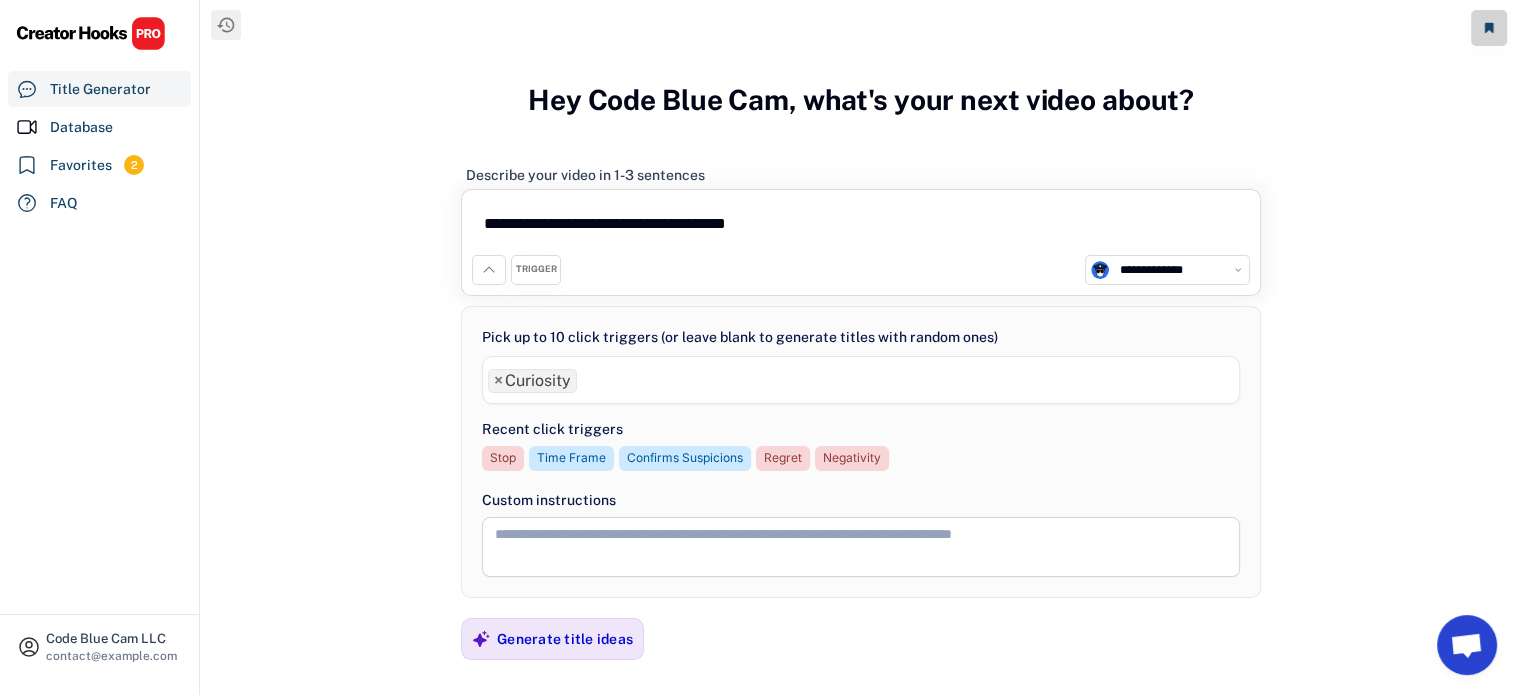 click on "**********" at bounding box center (861, 227) 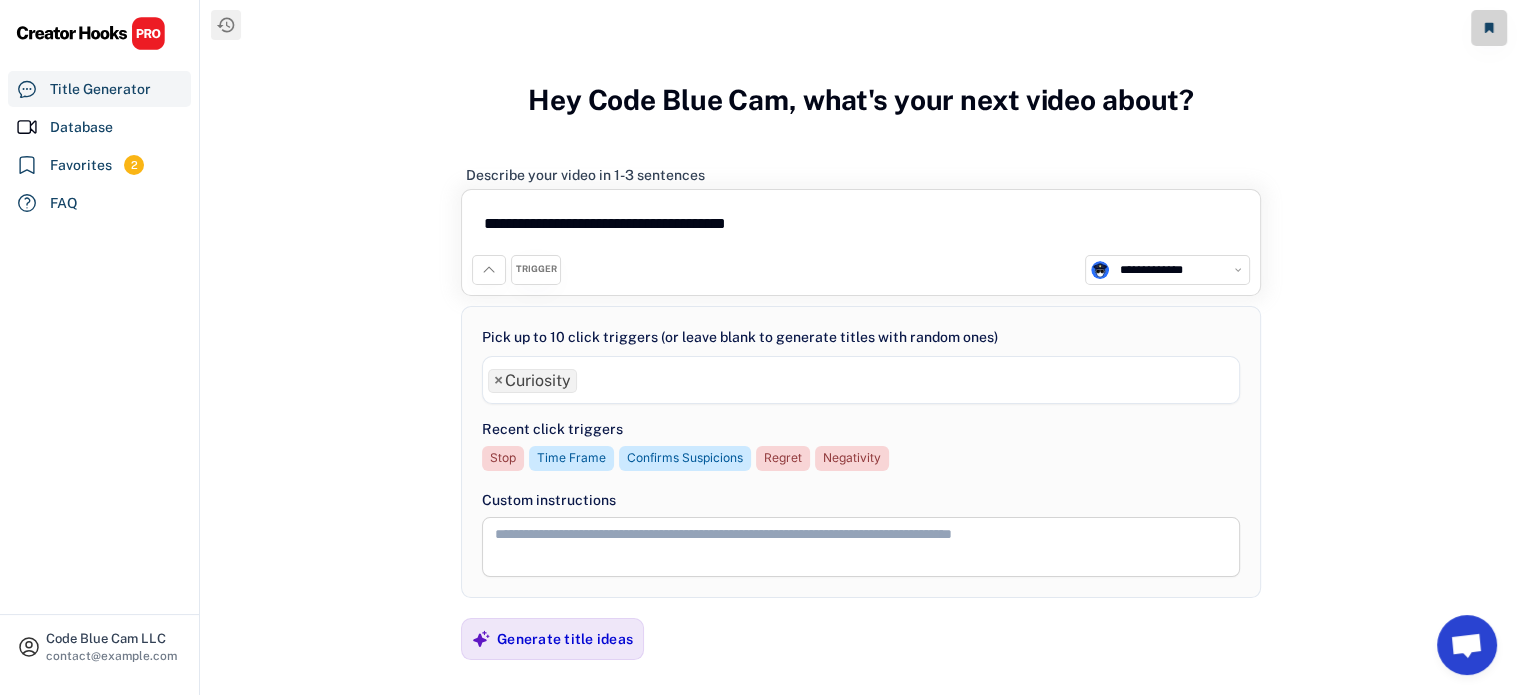drag, startPoint x: 832, startPoint y: 221, endPoint x: 643, endPoint y: 231, distance: 189.26436 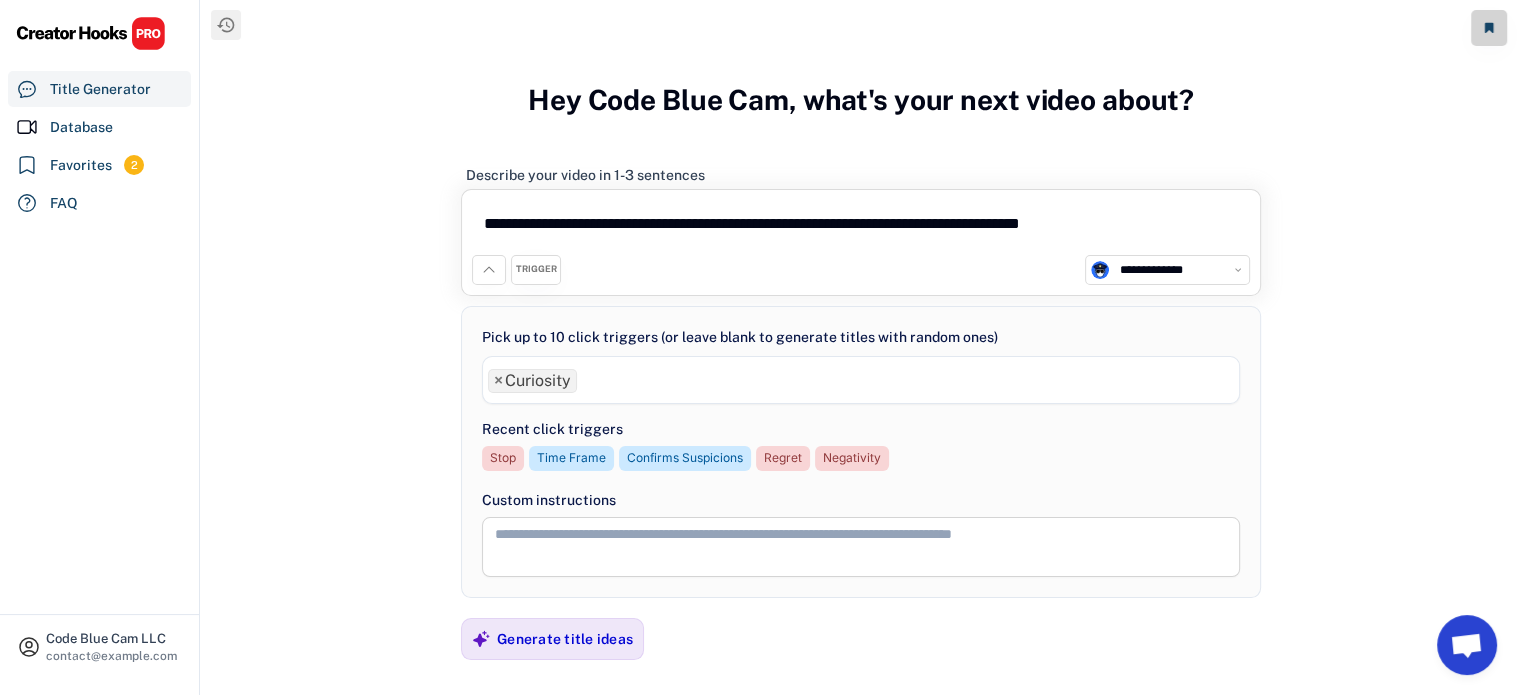 click on "**********" at bounding box center [861, 227] 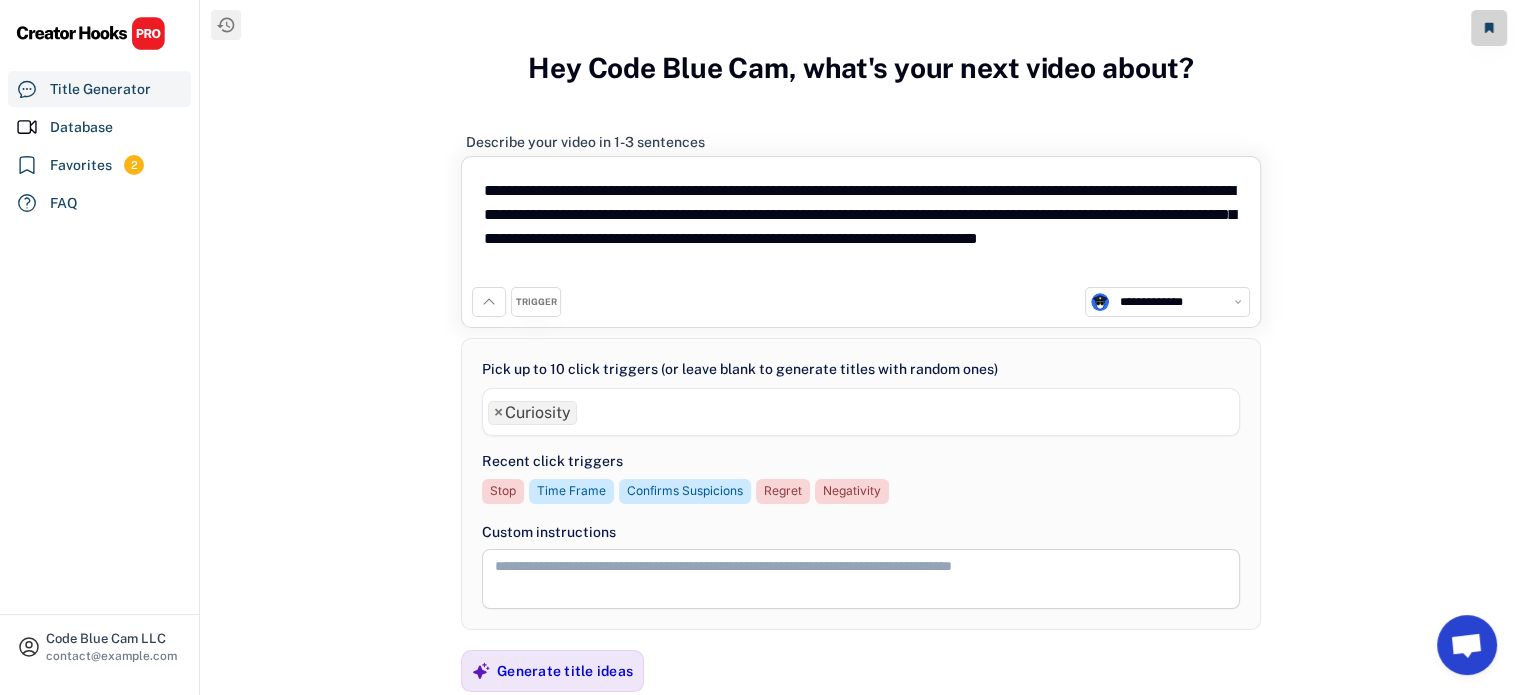 scroll, scrollTop: 86, scrollLeft: 0, axis: vertical 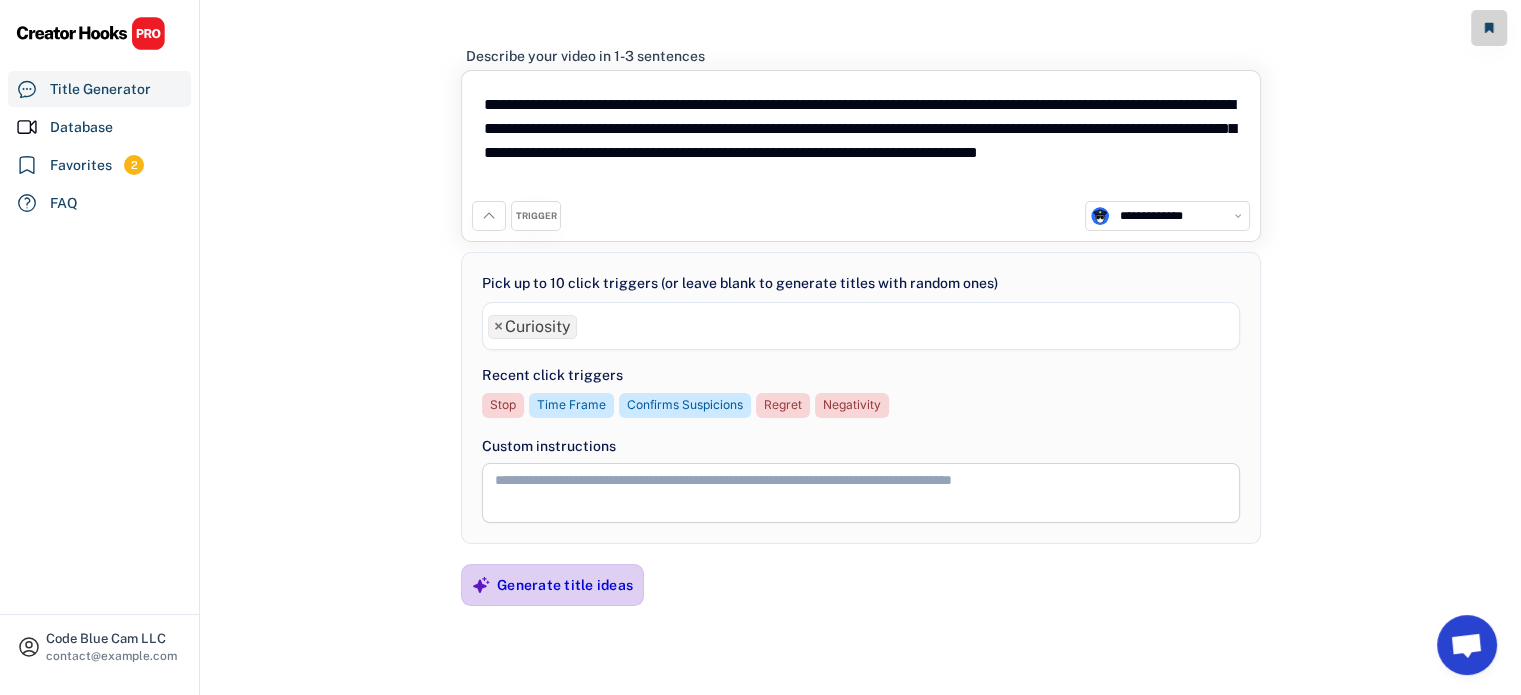 type on "**********" 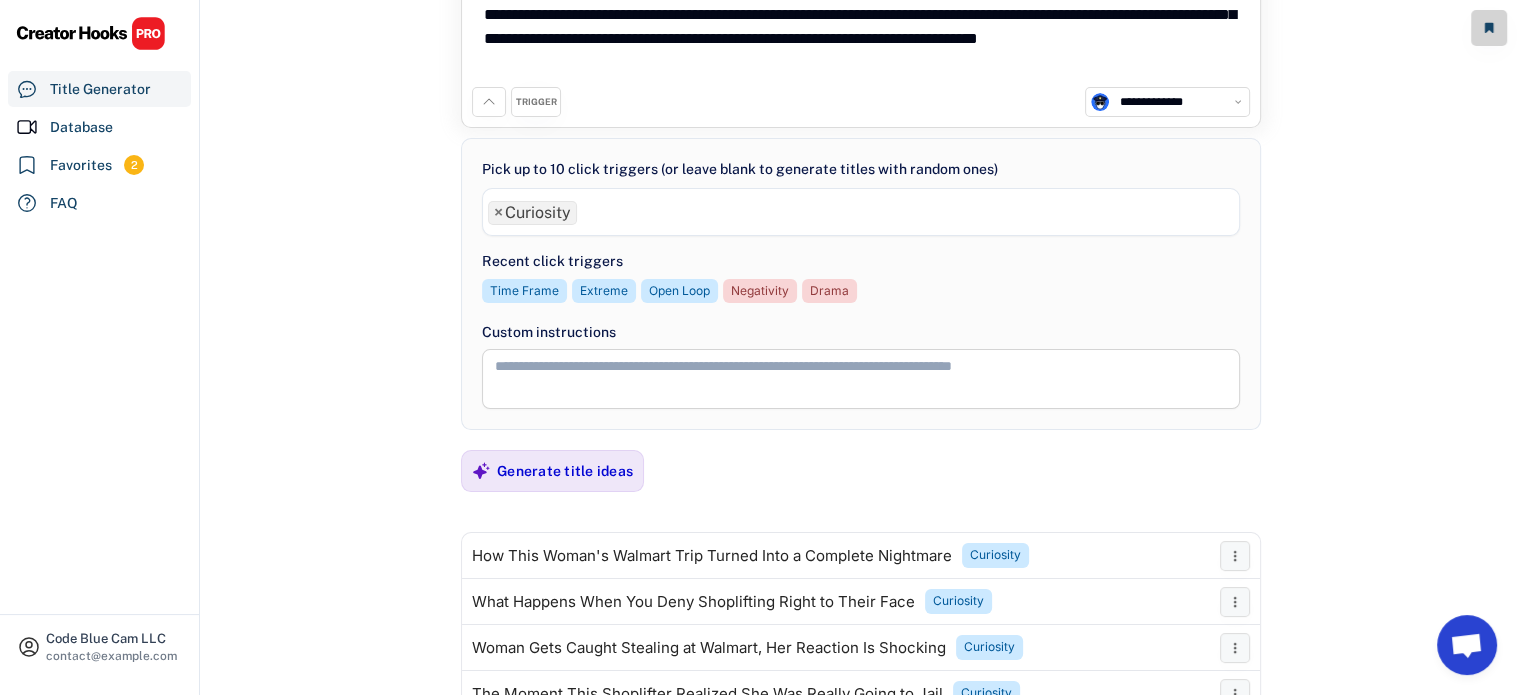 scroll, scrollTop: 136, scrollLeft: 0, axis: vertical 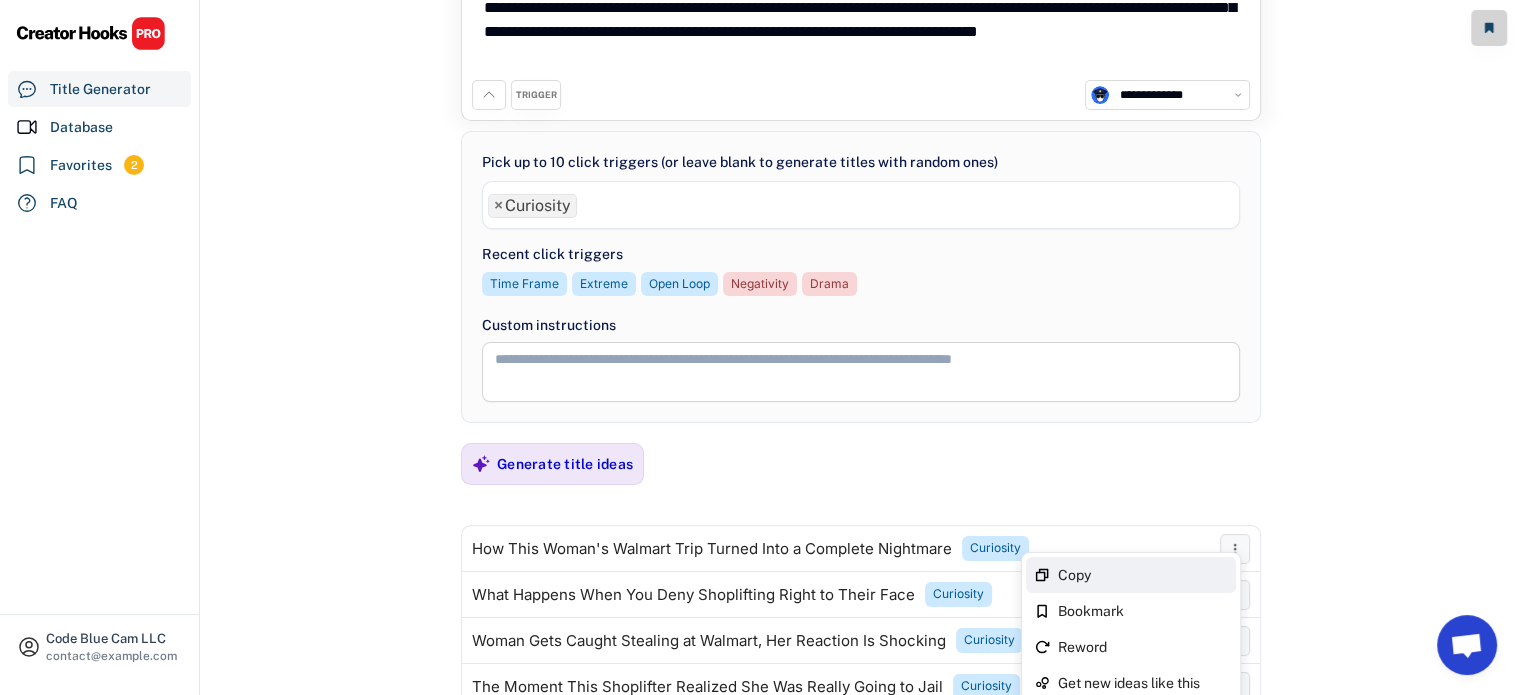 click on "Copy" at bounding box center (1143, 575) 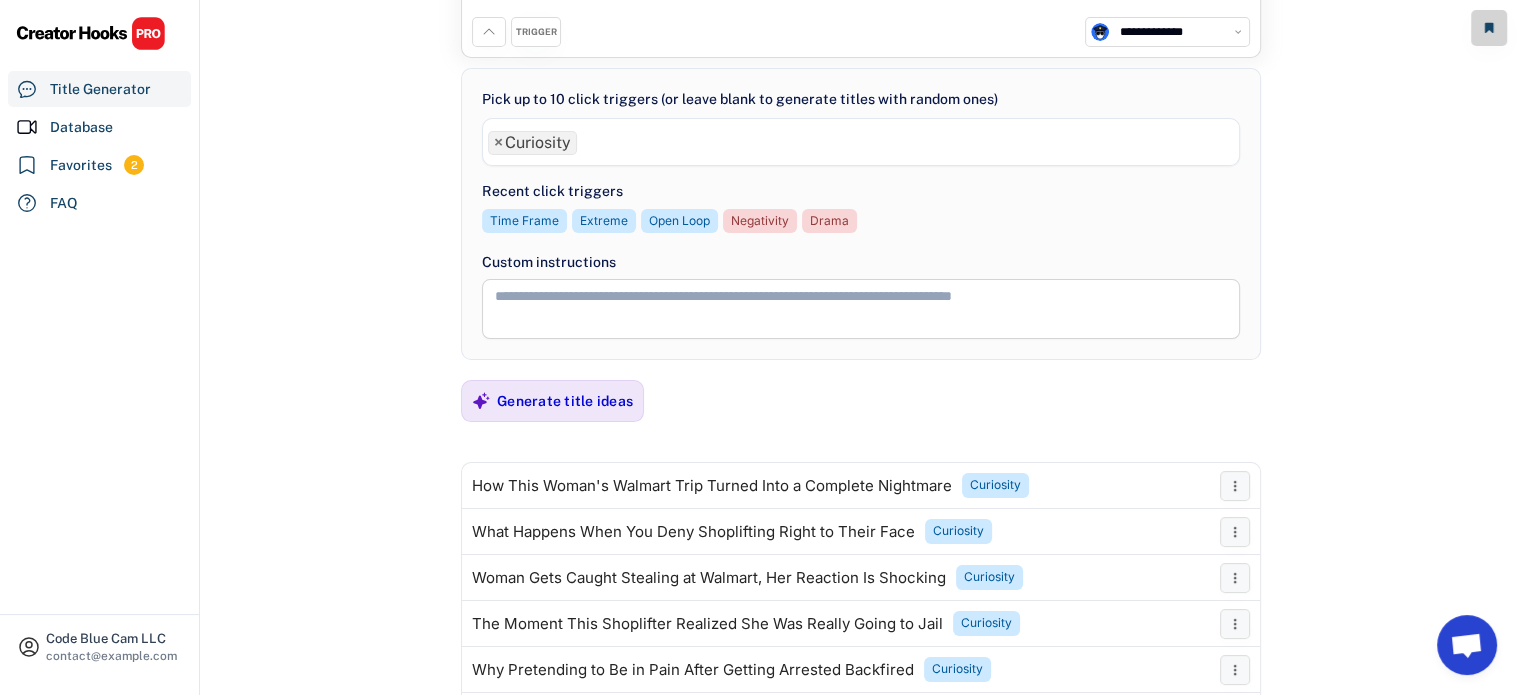 scroll, scrollTop: 205, scrollLeft: 0, axis: vertical 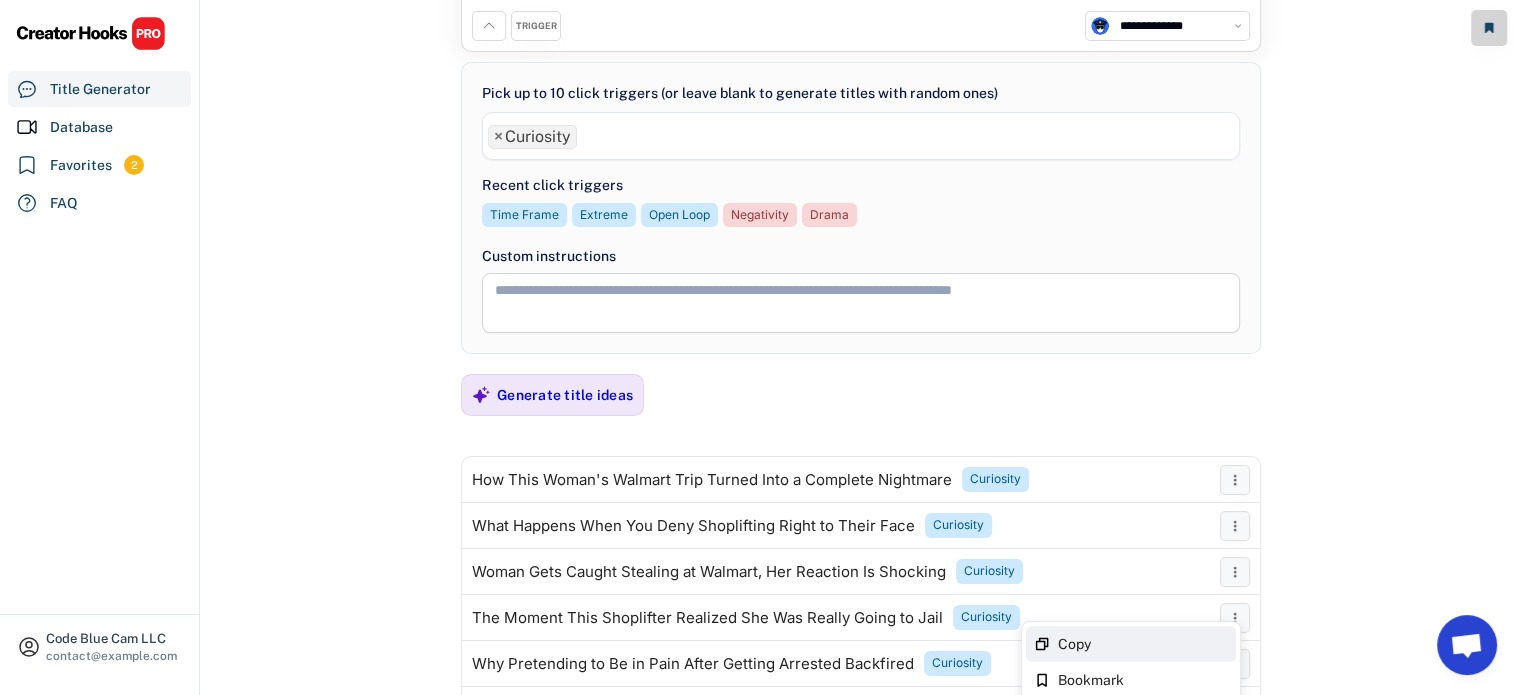 click on "Copy" at bounding box center [1143, 644] 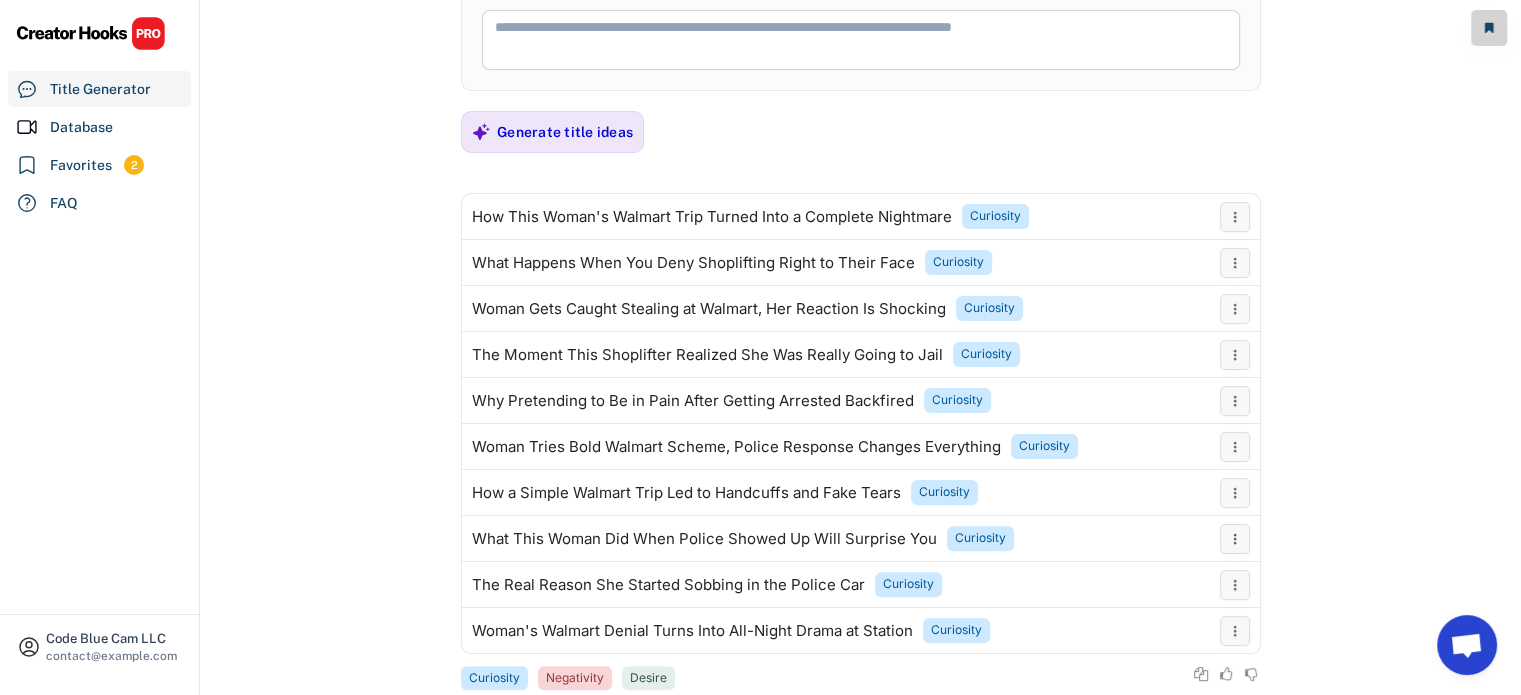 scroll, scrollTop: 312, scrollLeft: 0, axis: vertical 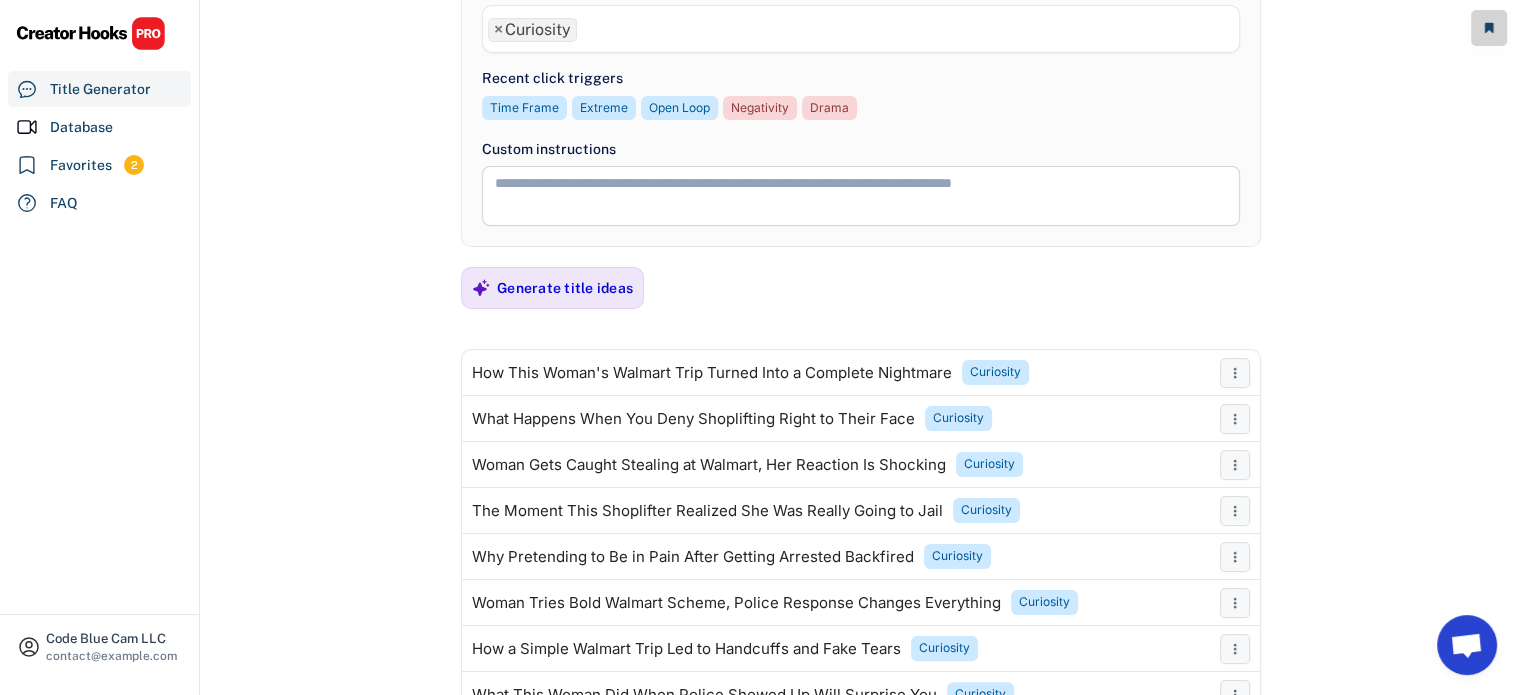 click on "×" at bounding box center (498, 30) 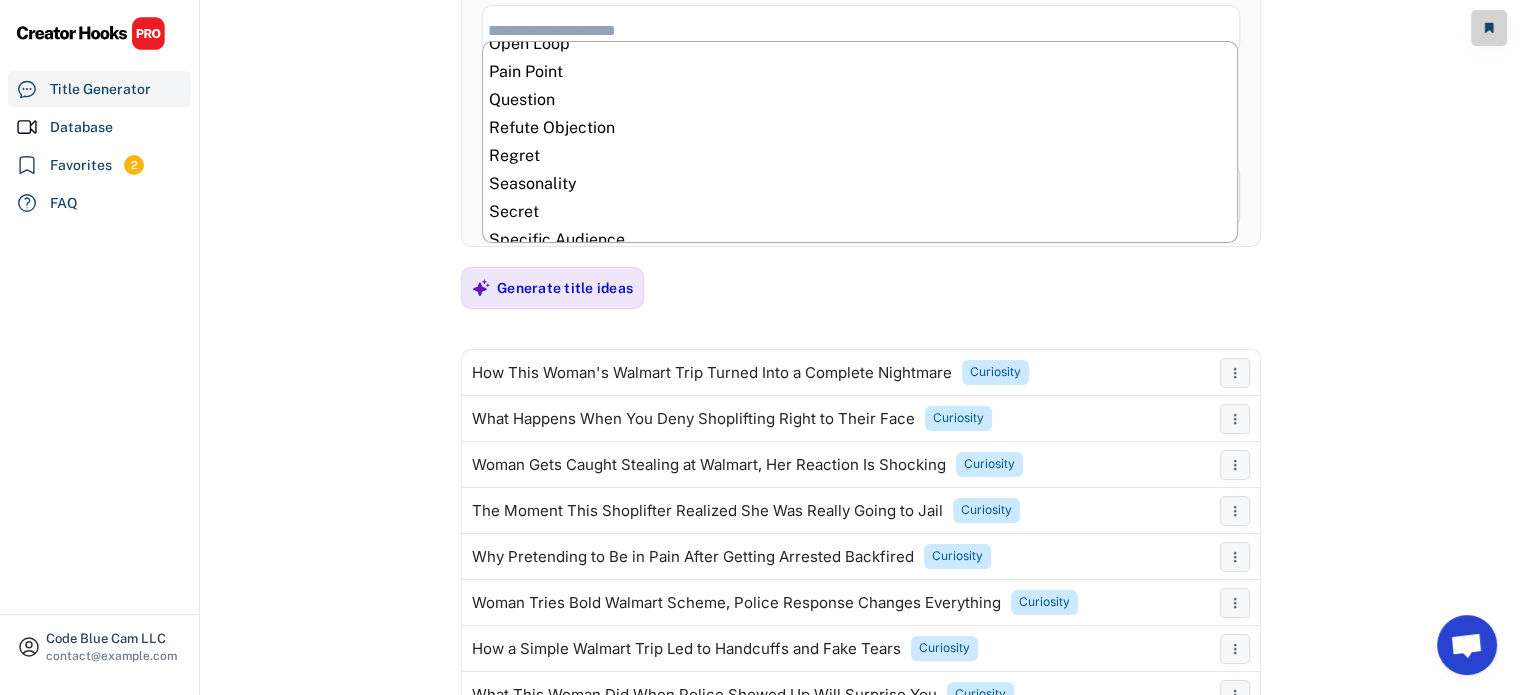 scroll, scrollTop: 740, scrollLeft: 0, axis: vertical 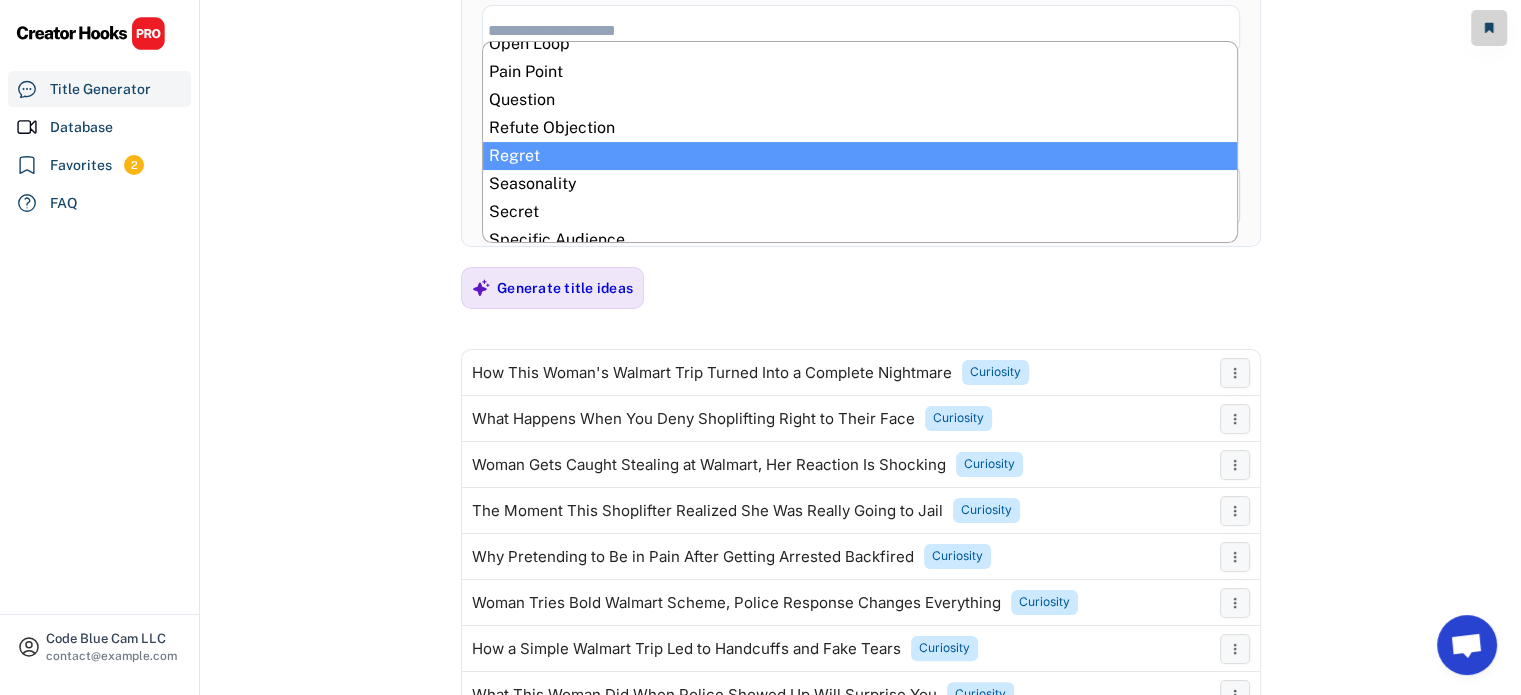 select on "**********" 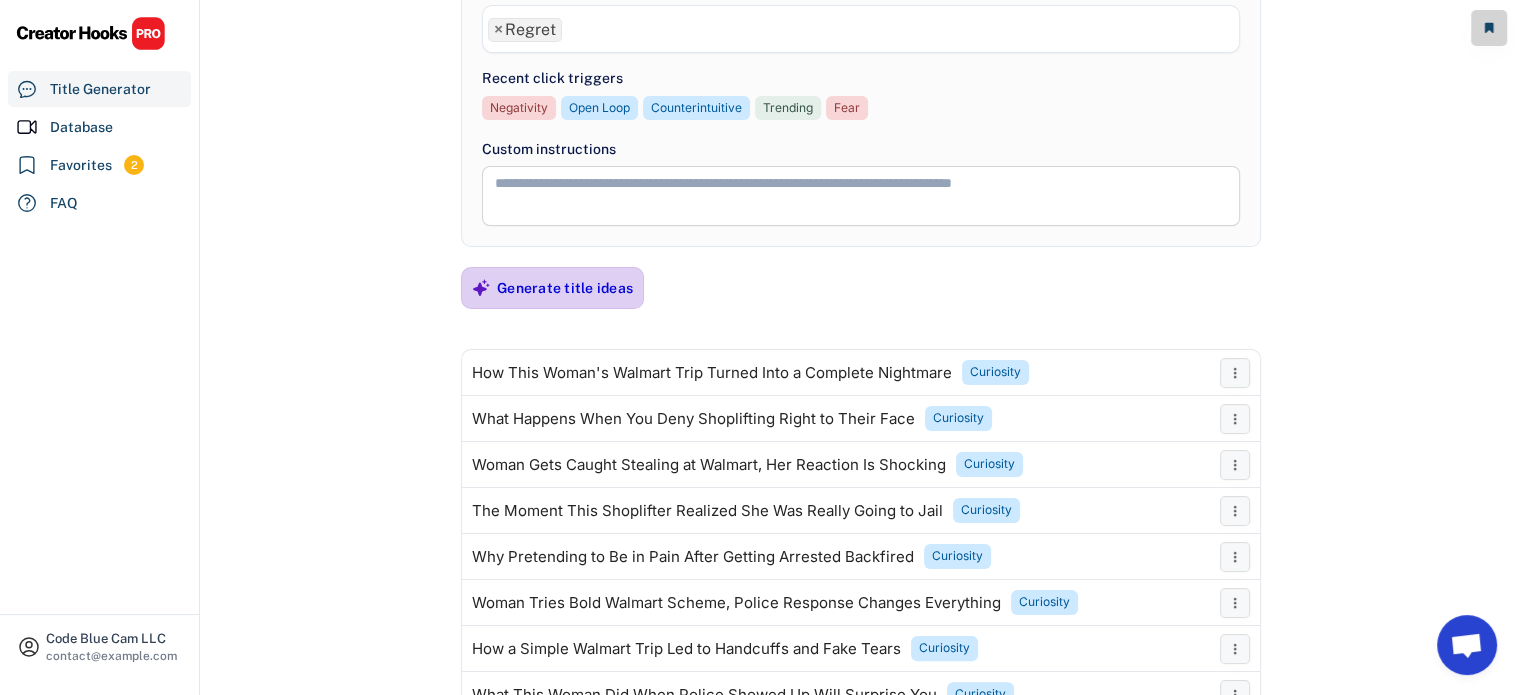 click on "Generate title ideas" at bounding box center (565, 288) 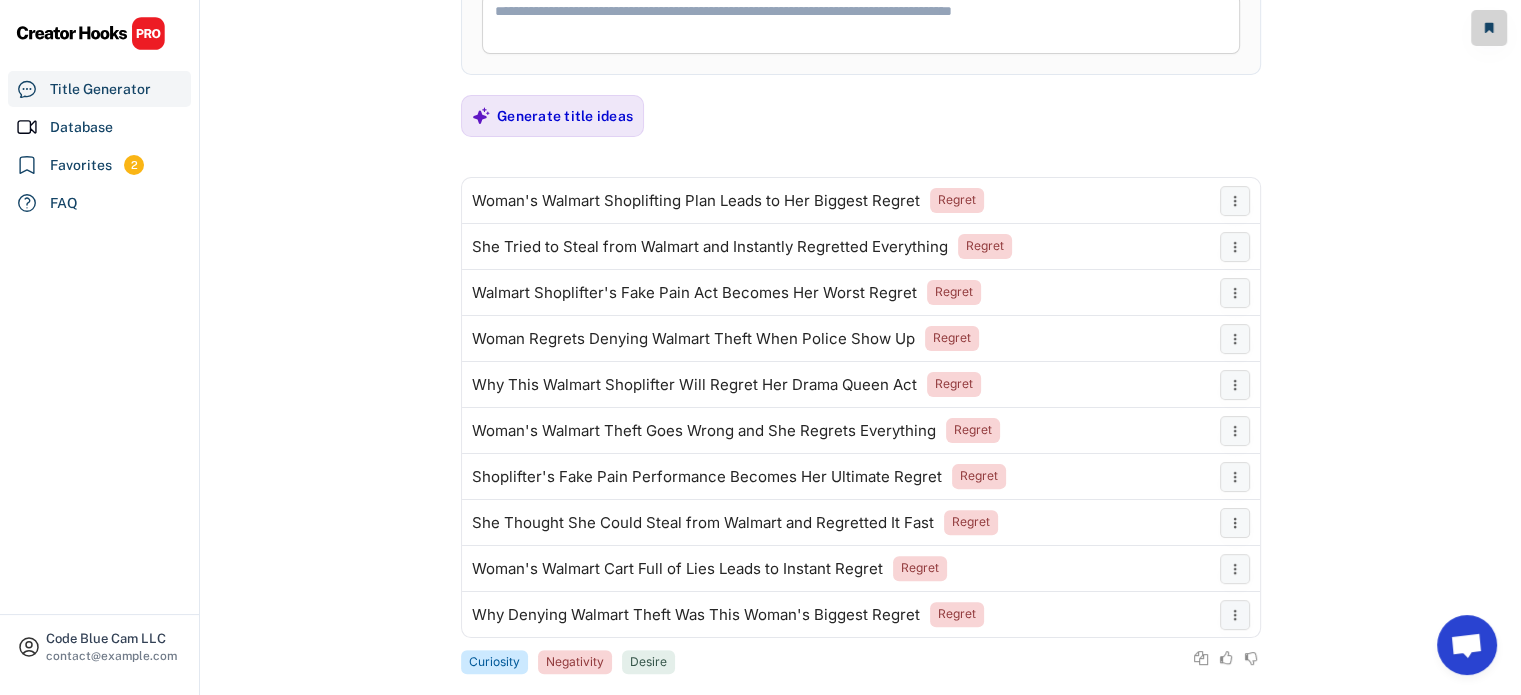 scroll, scrollTop: 483, scrollLeft: 0, axis: vertical 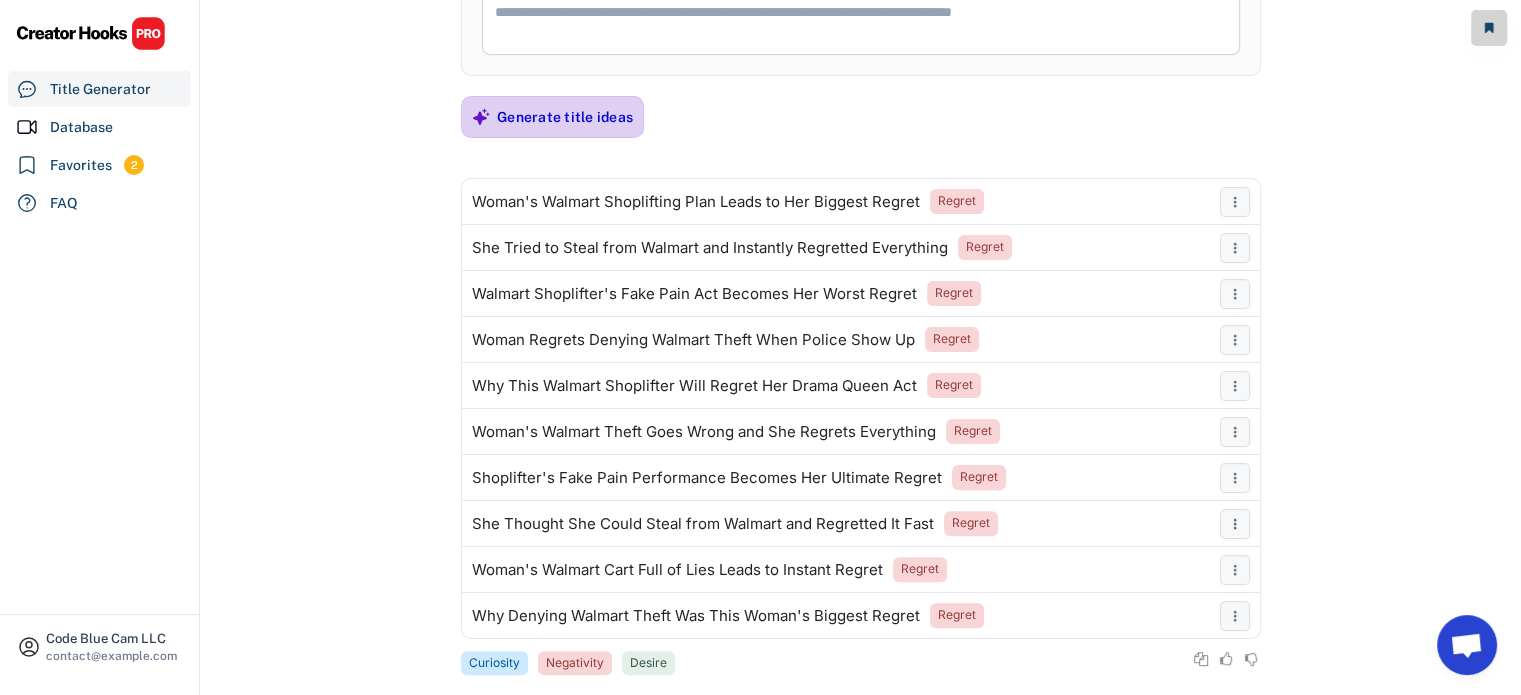 click on "Generate title ideas" at bounding box center [565, 117] 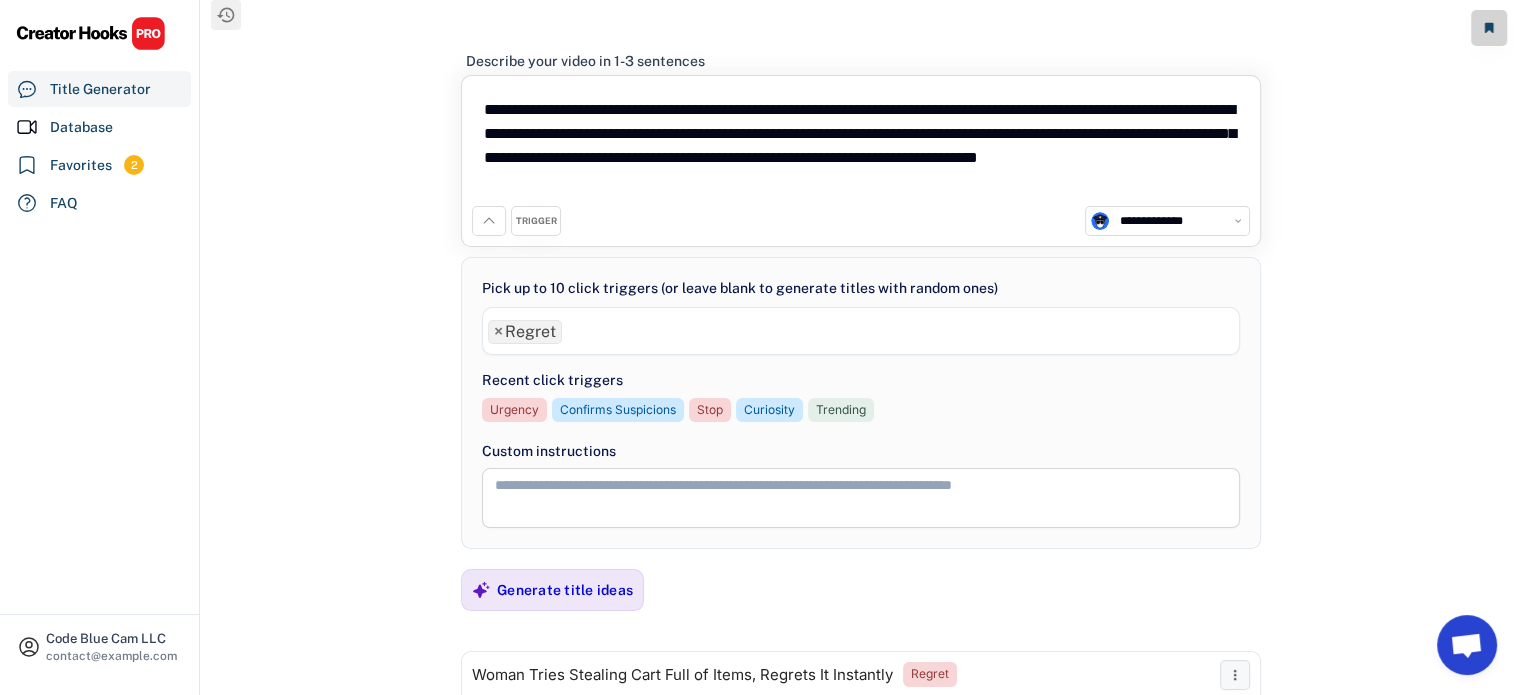 scroll, scrollTop: 0, scrollLeft: 0, axis: both 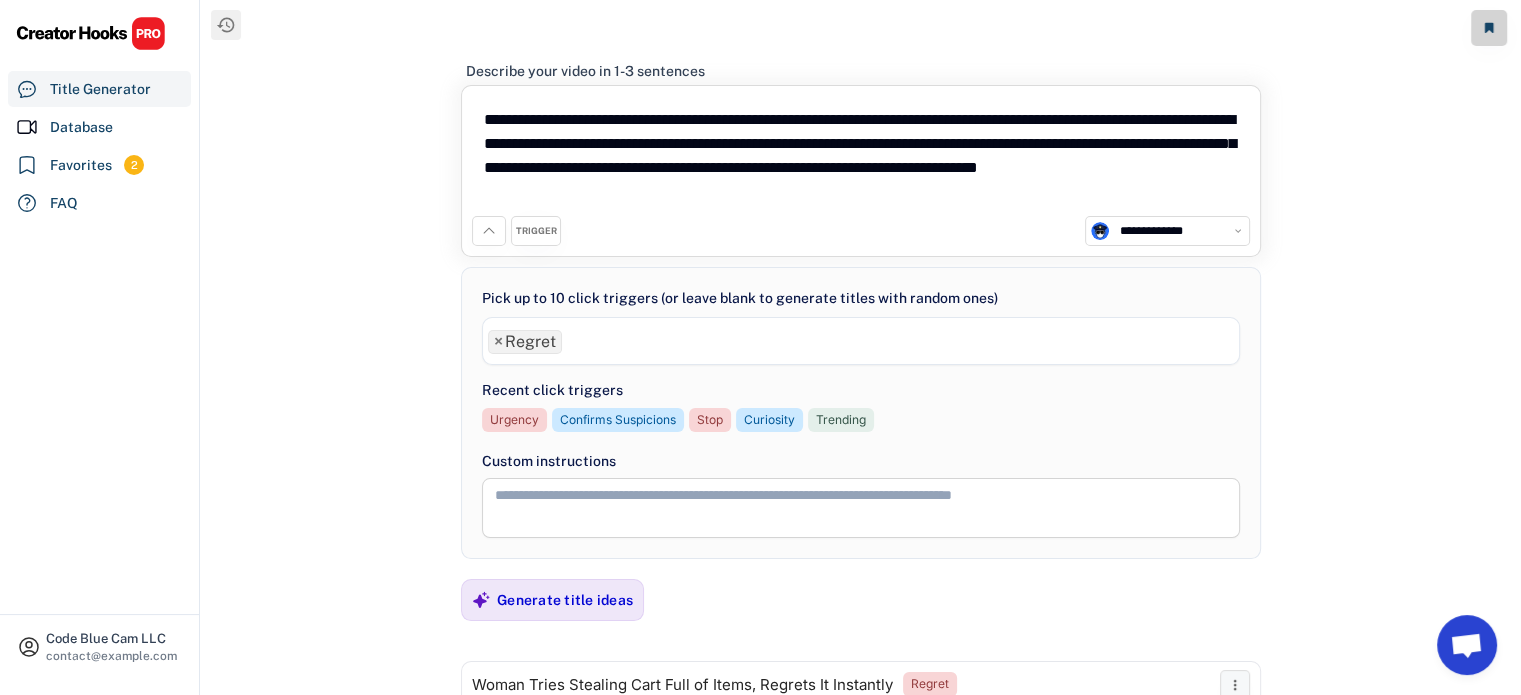 click on "**********" at bounding box center (861, 156) 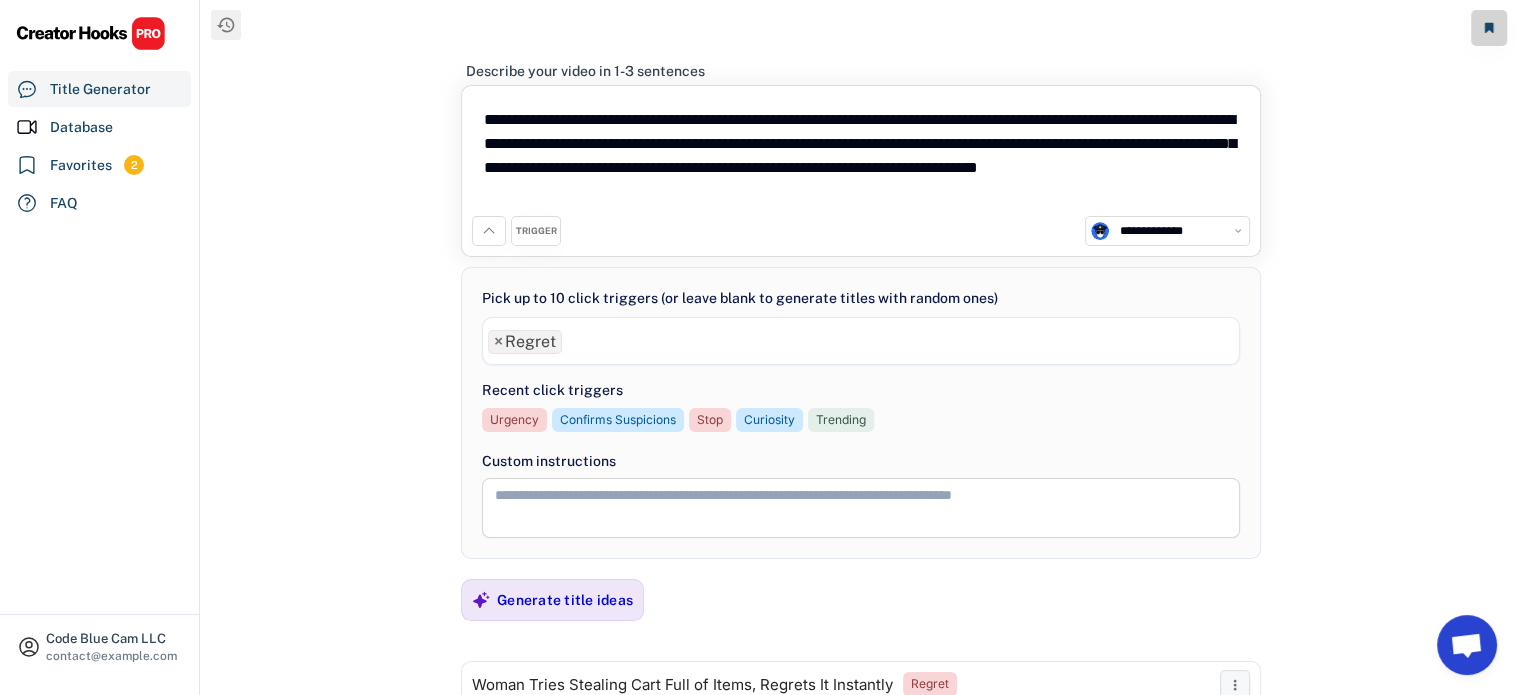 paste 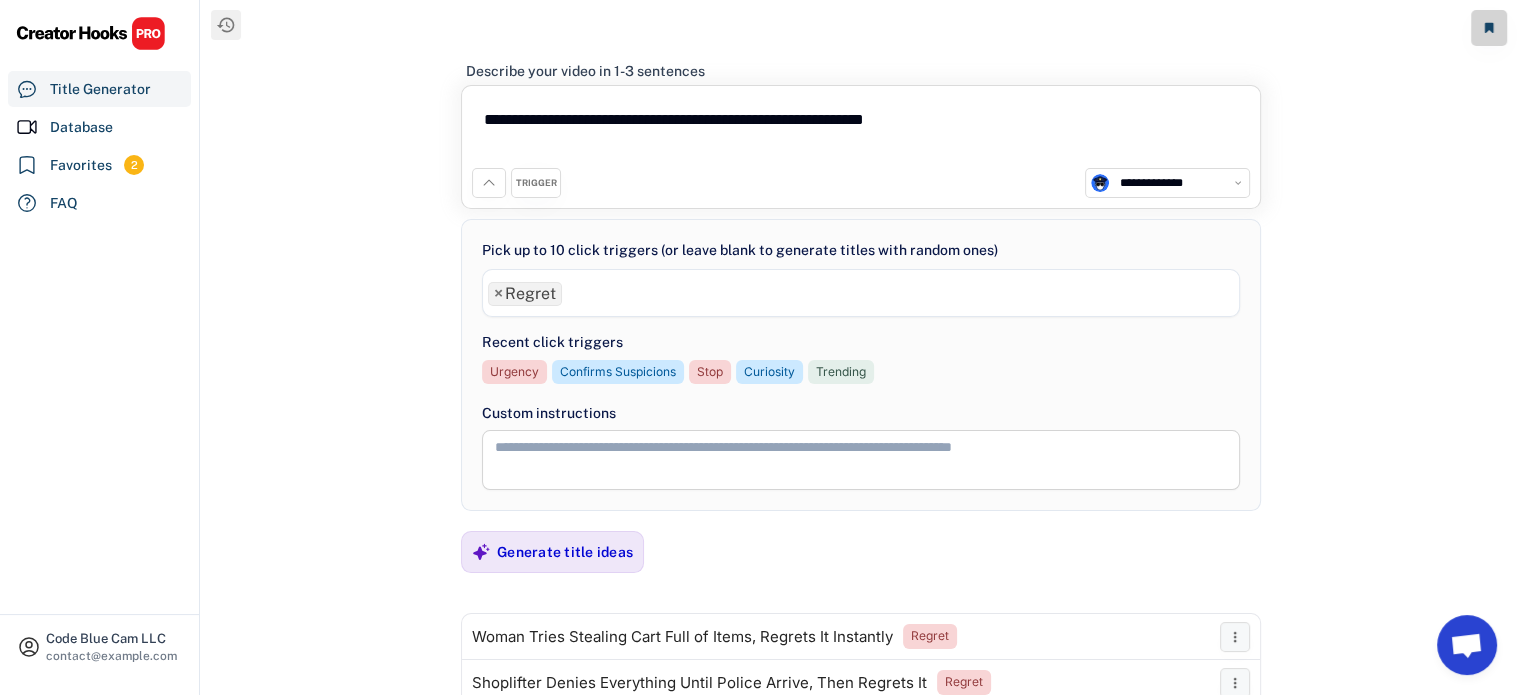 click on "TRIGGER" at bounding box center [536, 183] 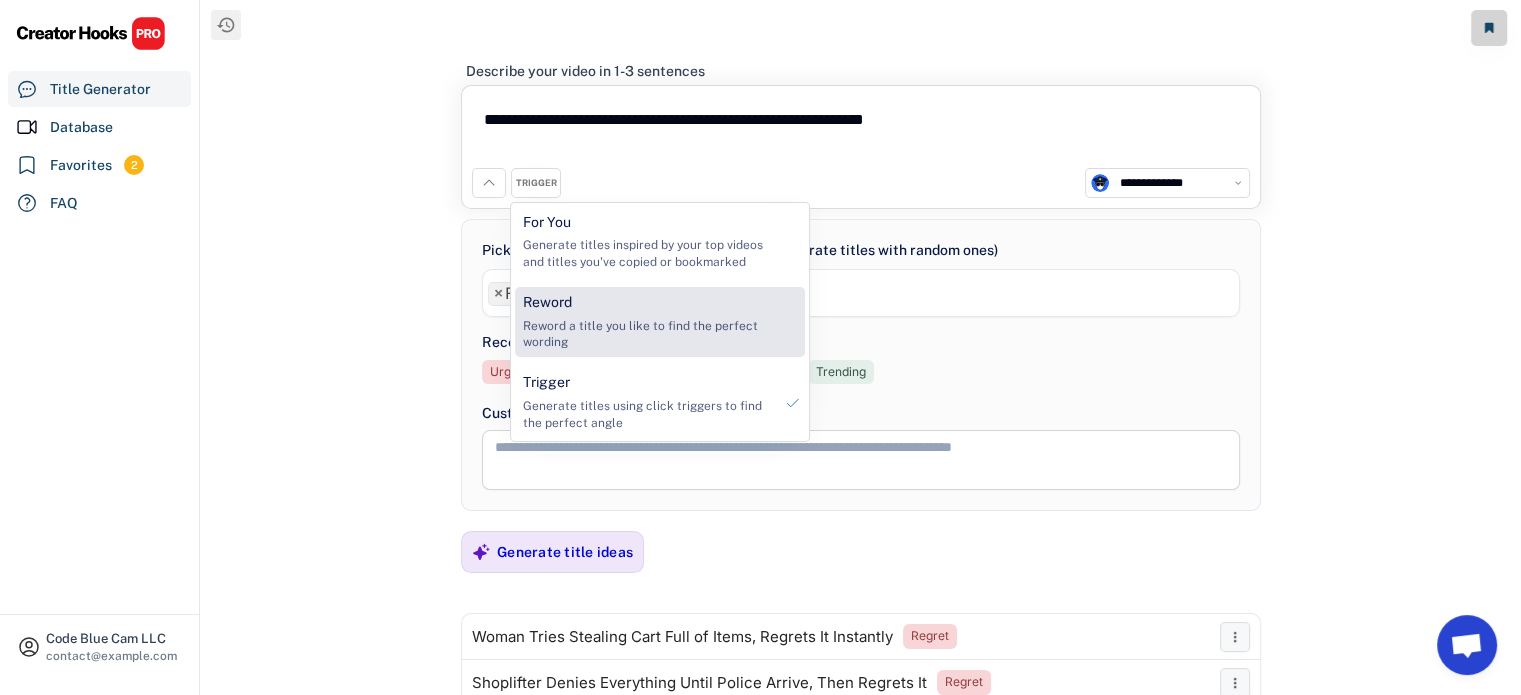 click on "Reword Reword a title you like to find the perfect wording" at bounding box center (647, 322) 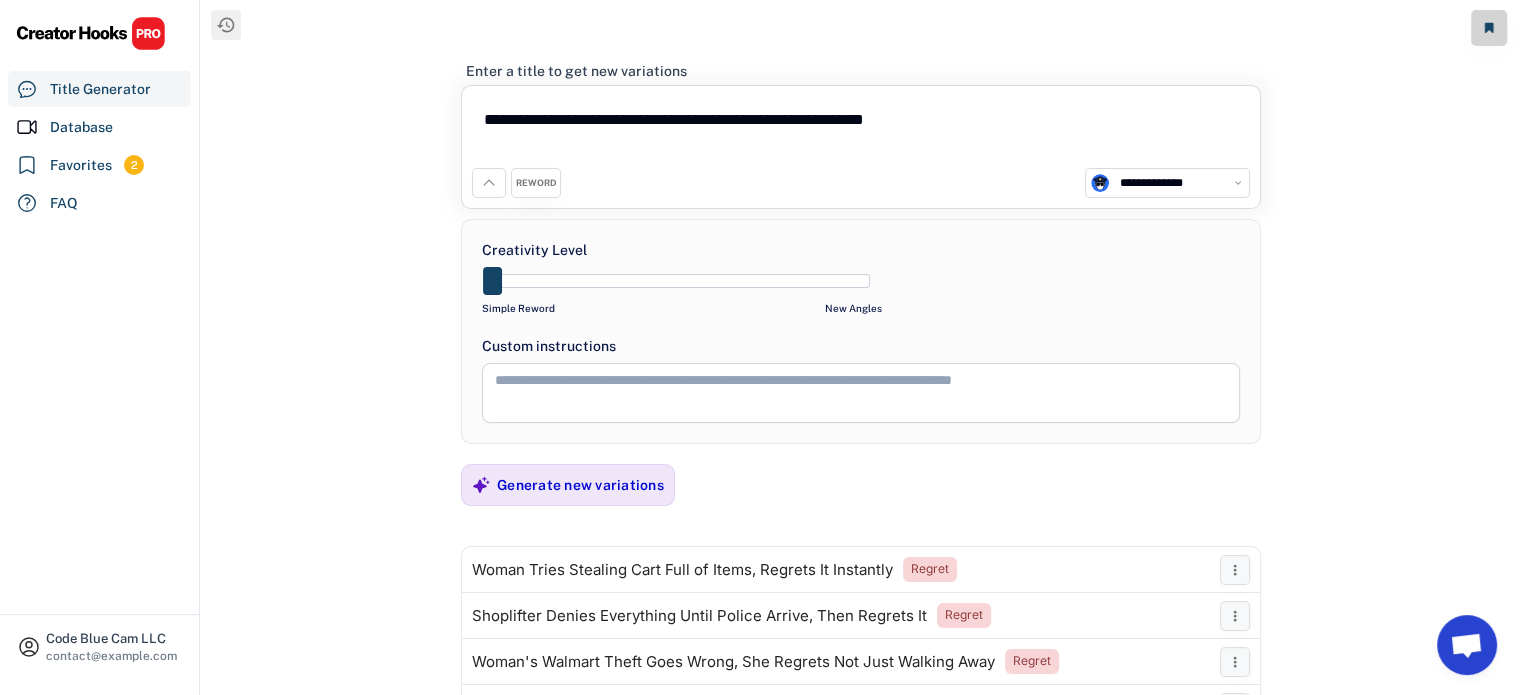 drag, startPoint x: 560, startPoint y: 281, endPoint x: 369, endPoint y: 276, distance: 191.06543 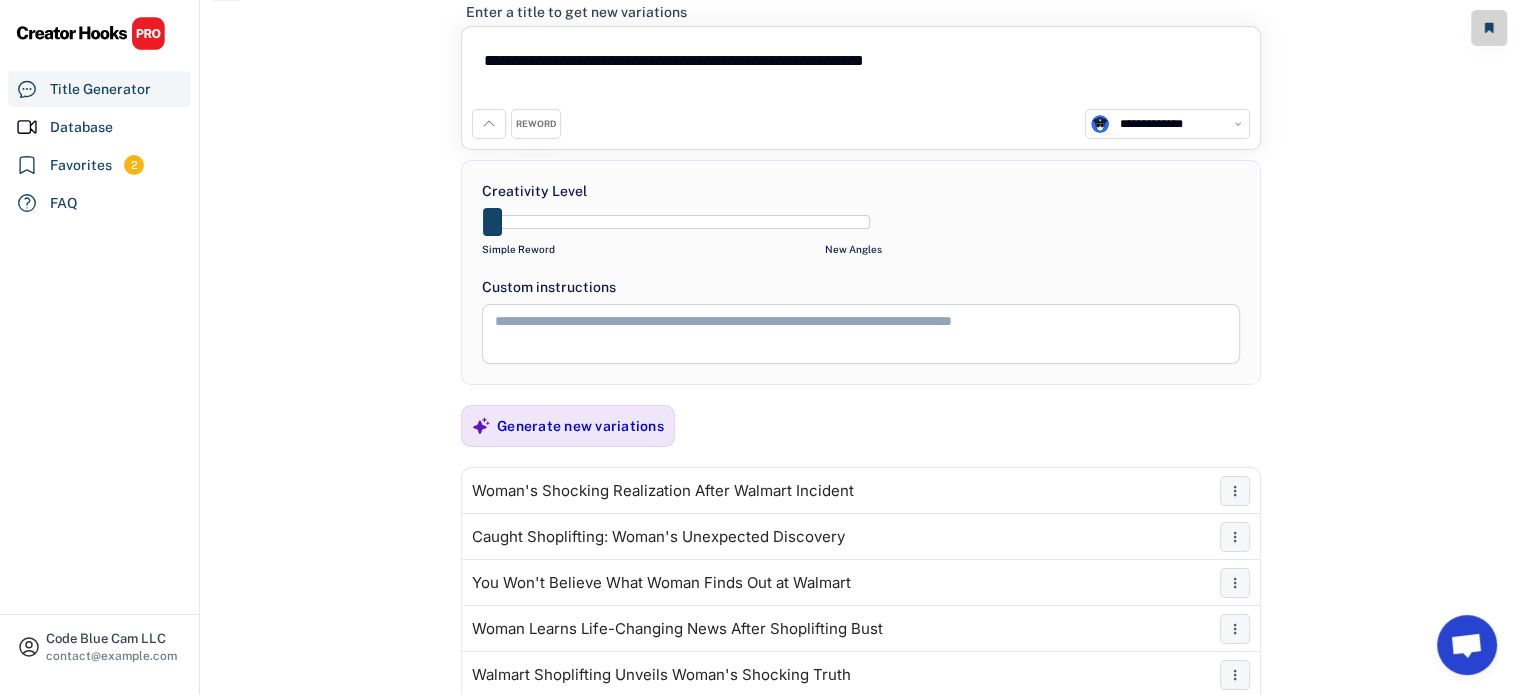 scroll, scrollTop: 0, scrollLeft: 0, axis: both 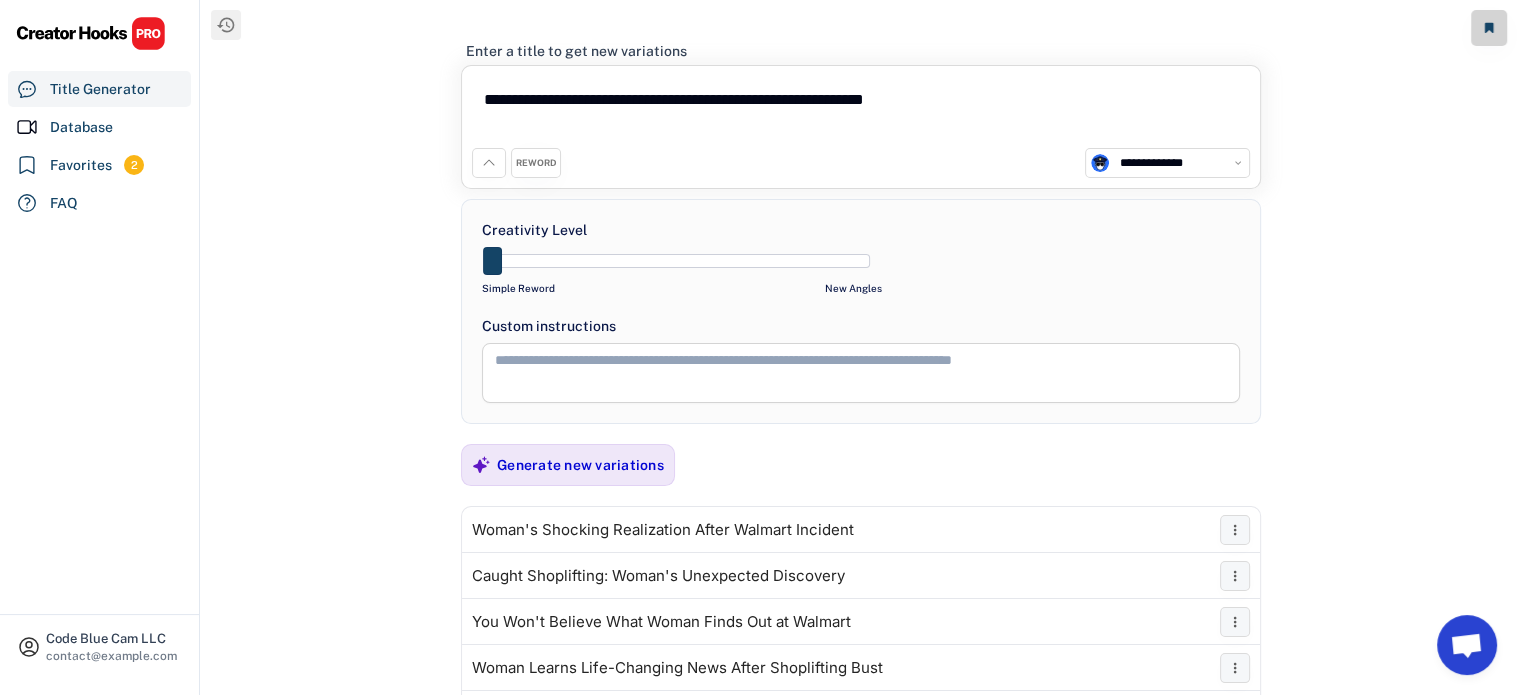 click on "**********" at bounding box center (861, 112) 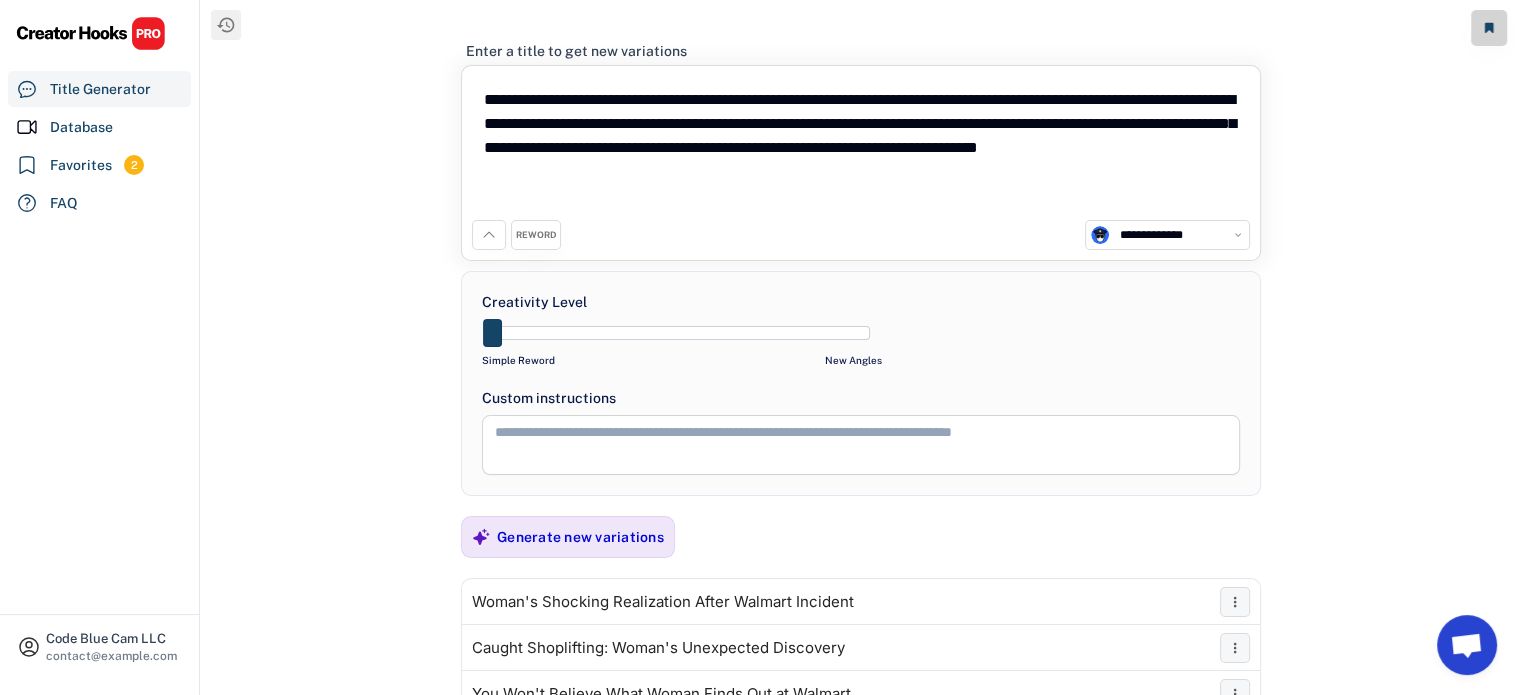 type on "**********" 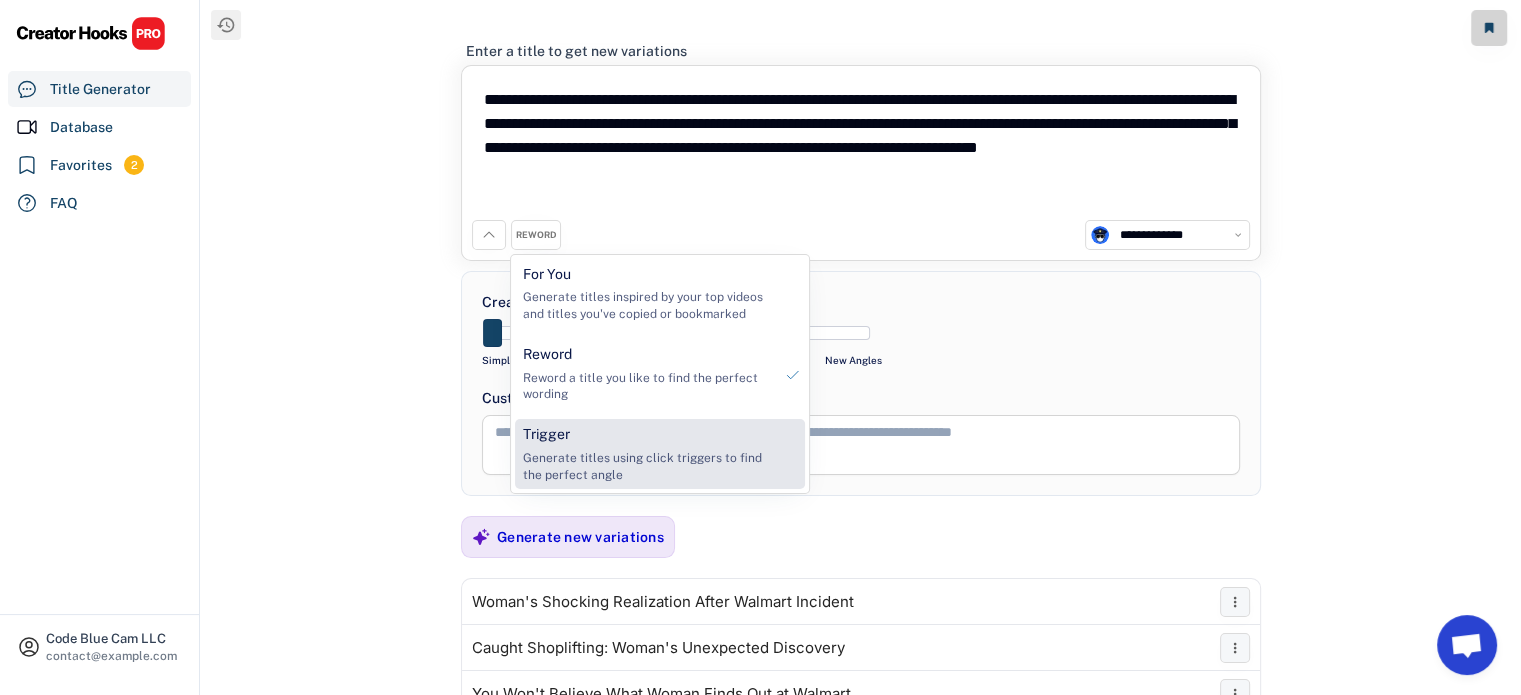 click on "Trigger Generate titles using click triggers to find the perfect angle" at bounding box center (647, 454) 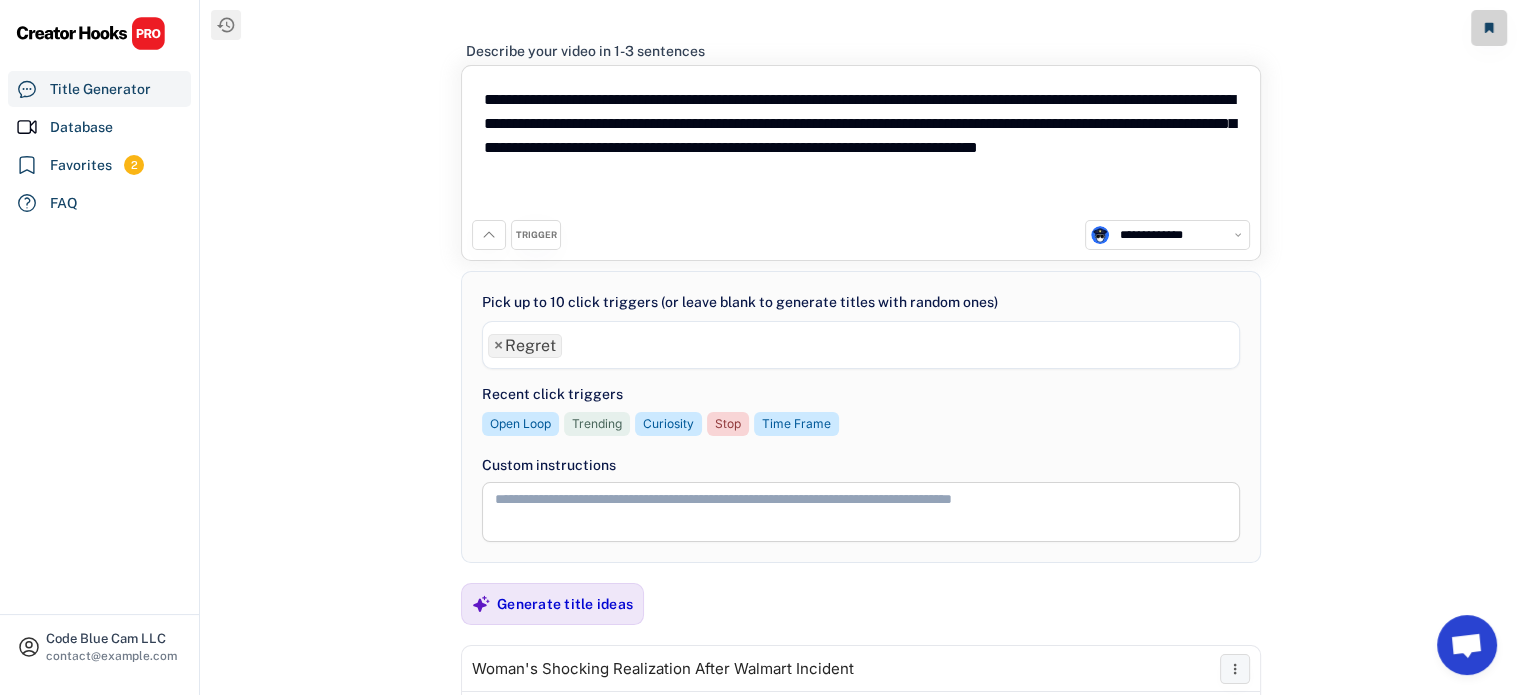 scroll, scrollTop: 510, scrollLeft: 0, axis: vertical 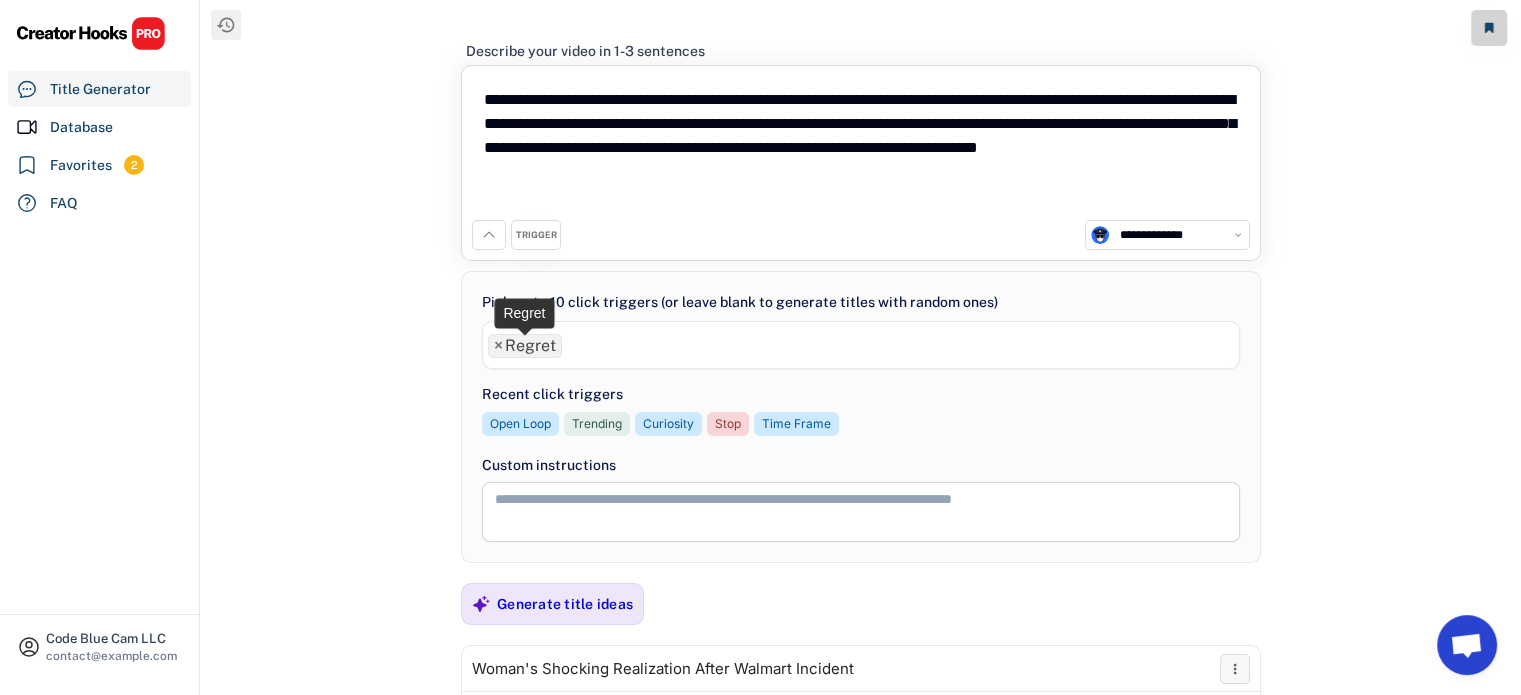 click on "×" at bounding box center (498, 346) 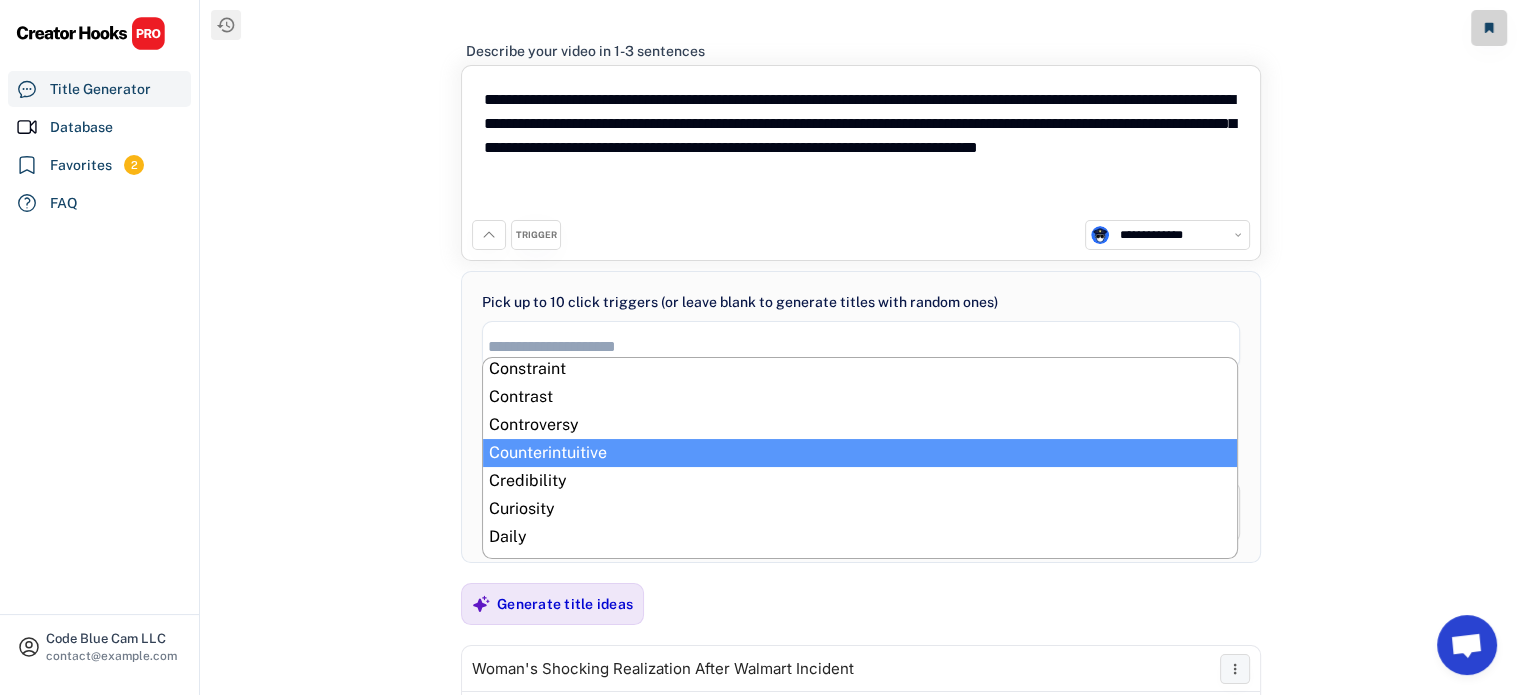 scroll, scrollTop: 144, scrollLeft: 0, axis: vertical 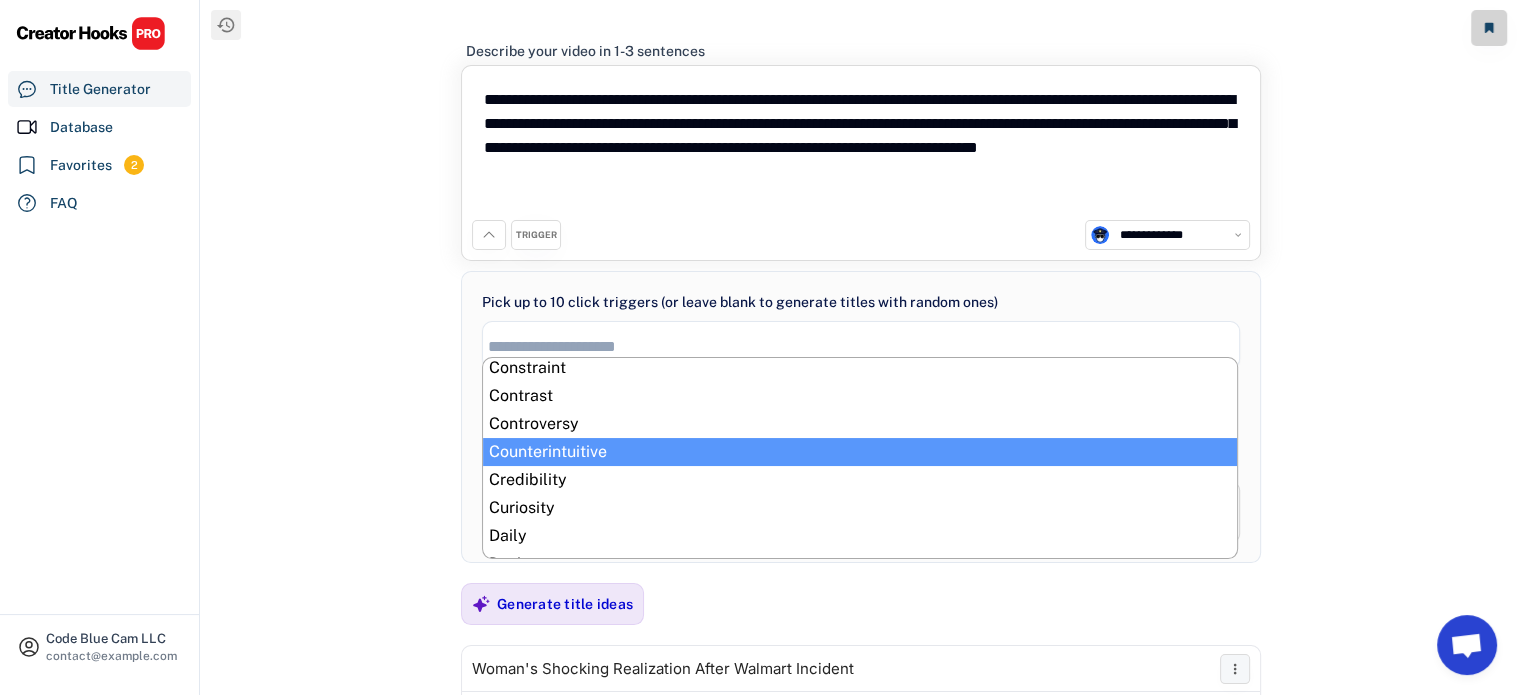 select on "**********" 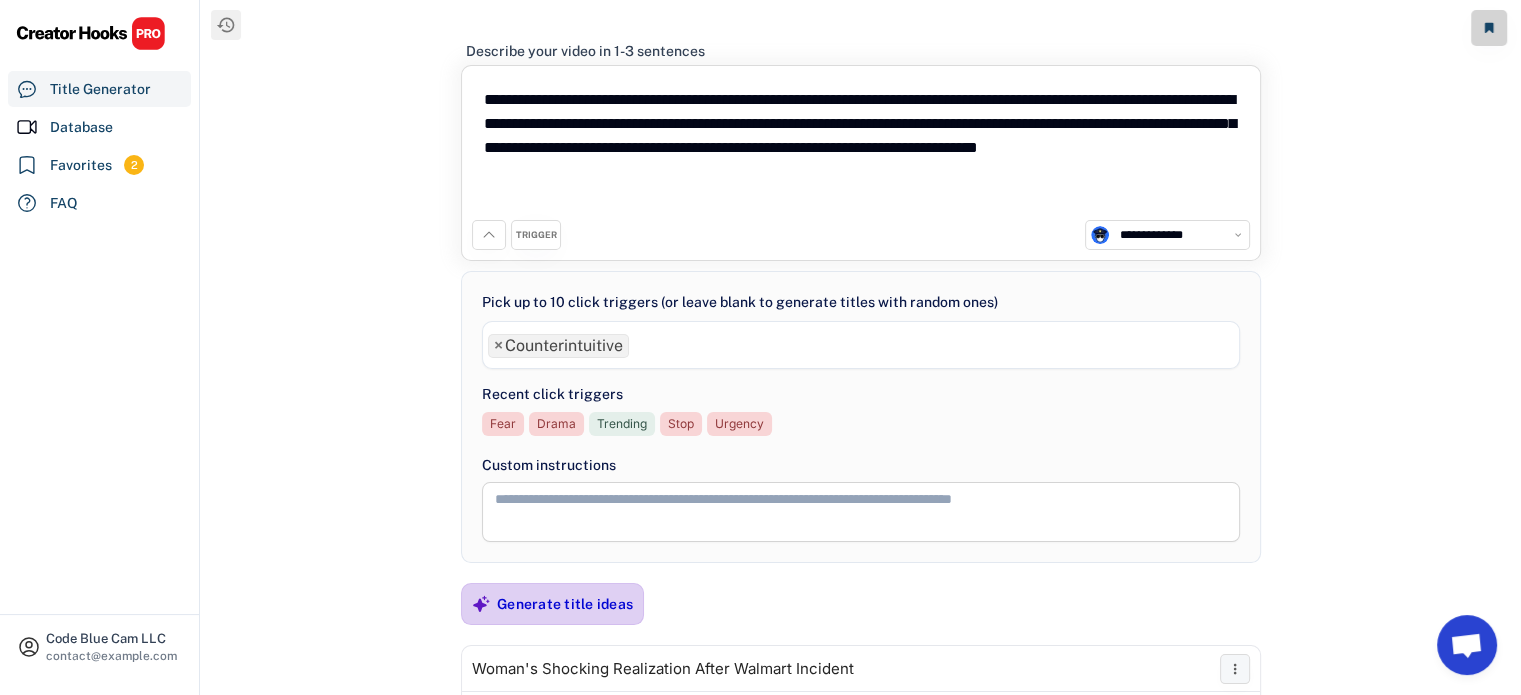 click on "Generate title ideas" at bounding box center [565, 604] 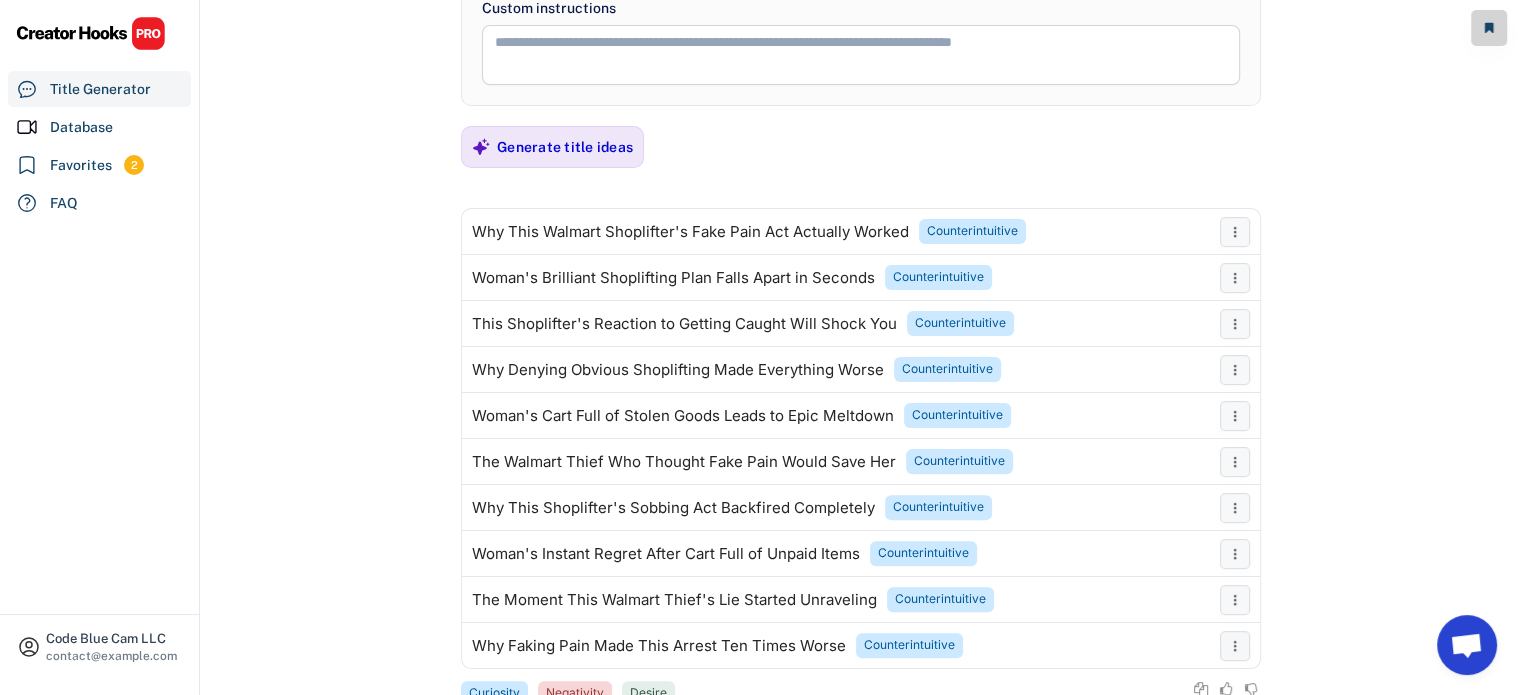 scroll, scrollTop: 478, scrollLeft: 0, axis: vertical 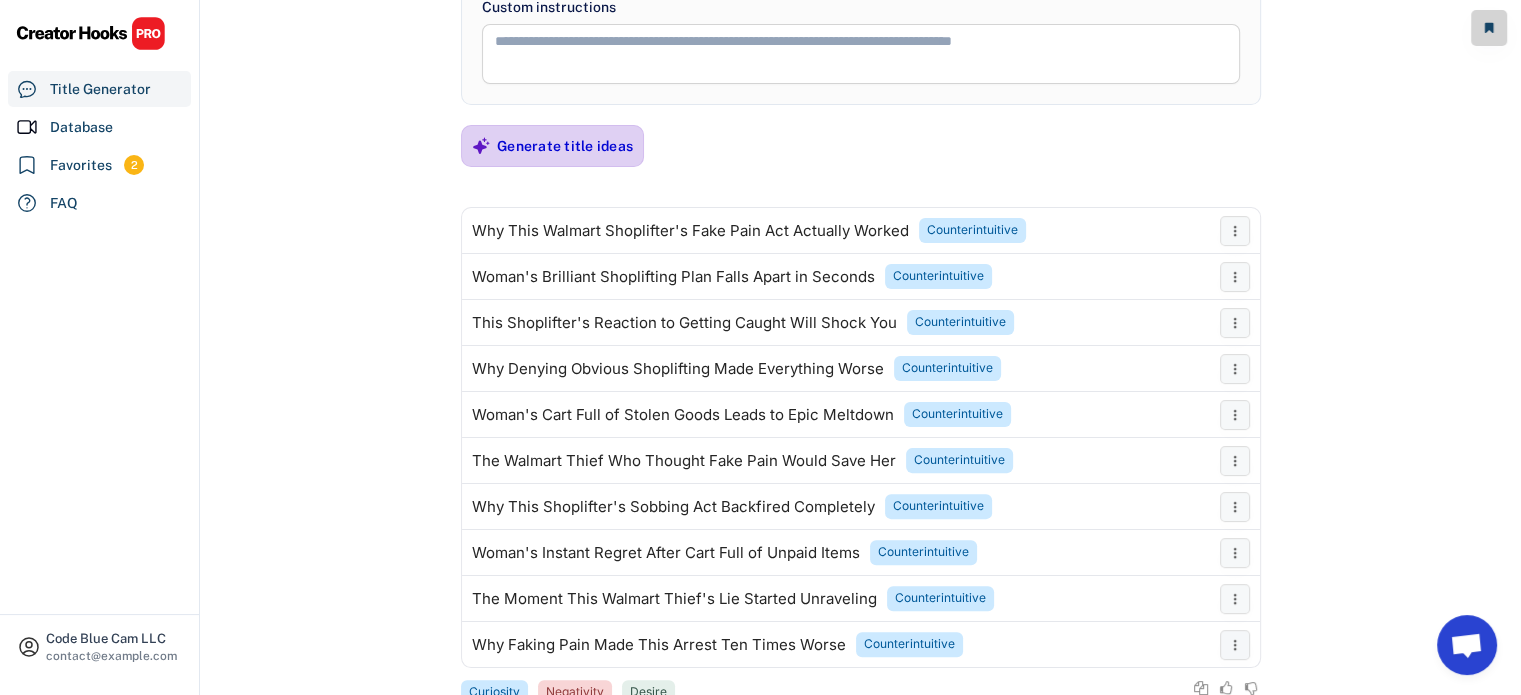 click on "Generate title ideas" at bounding box center [565, 146] 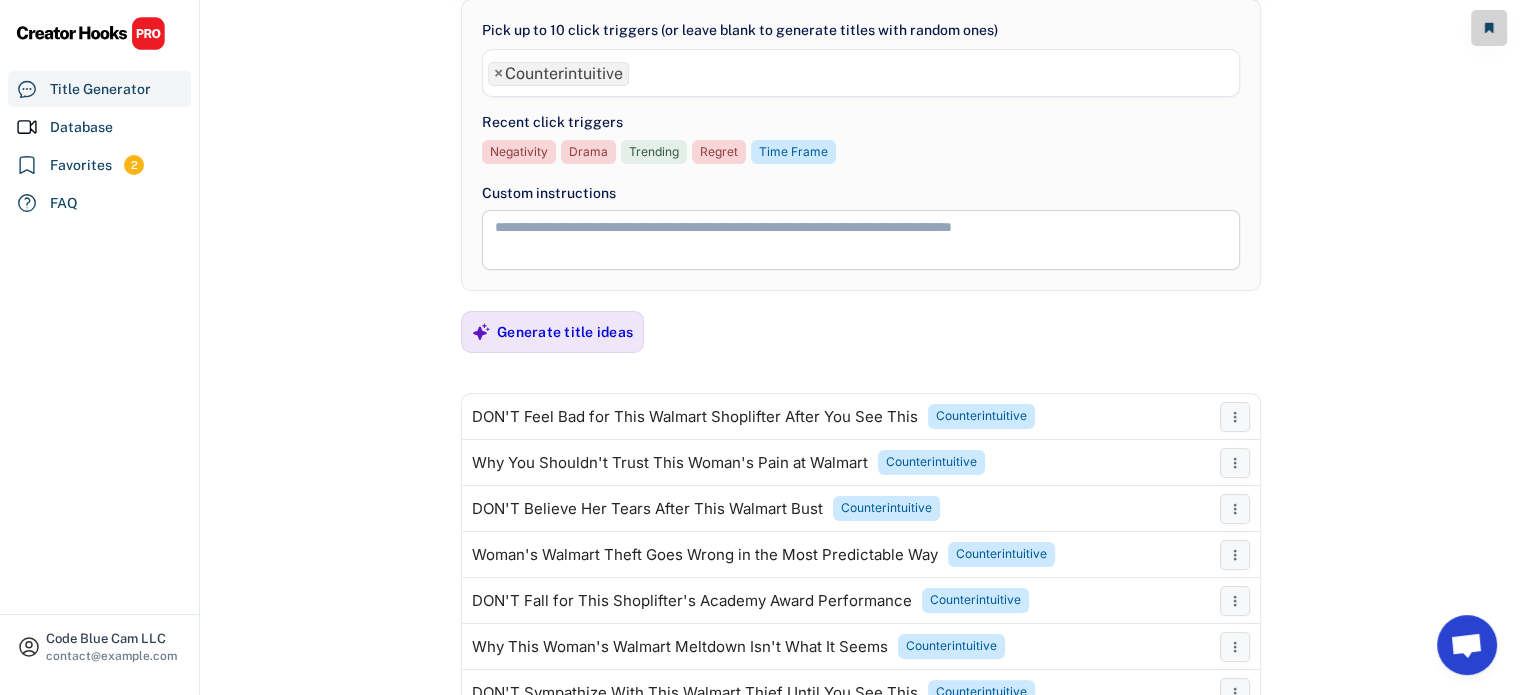 scroll, scrollTop: 289, scrollLeft: 0, axis: vertical 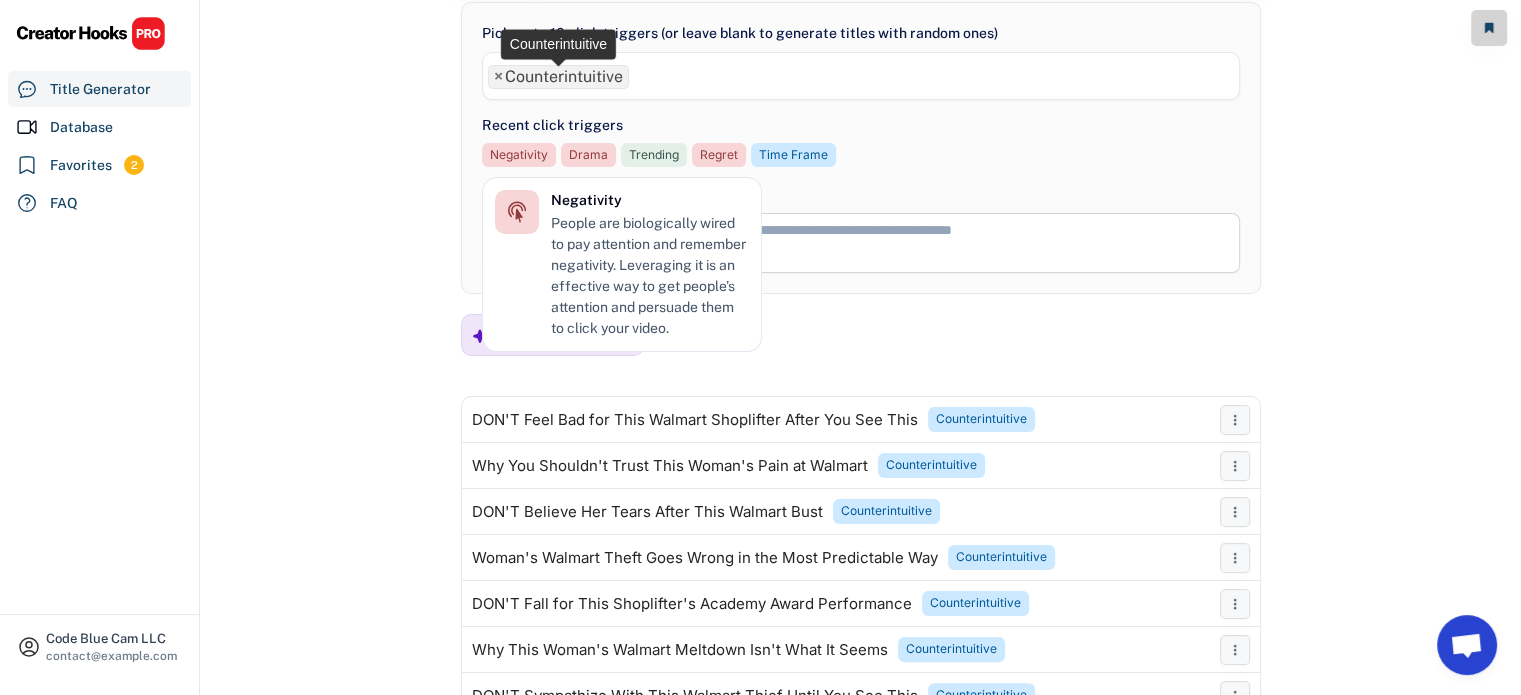 click on "×" at bounding box center (498, 77) 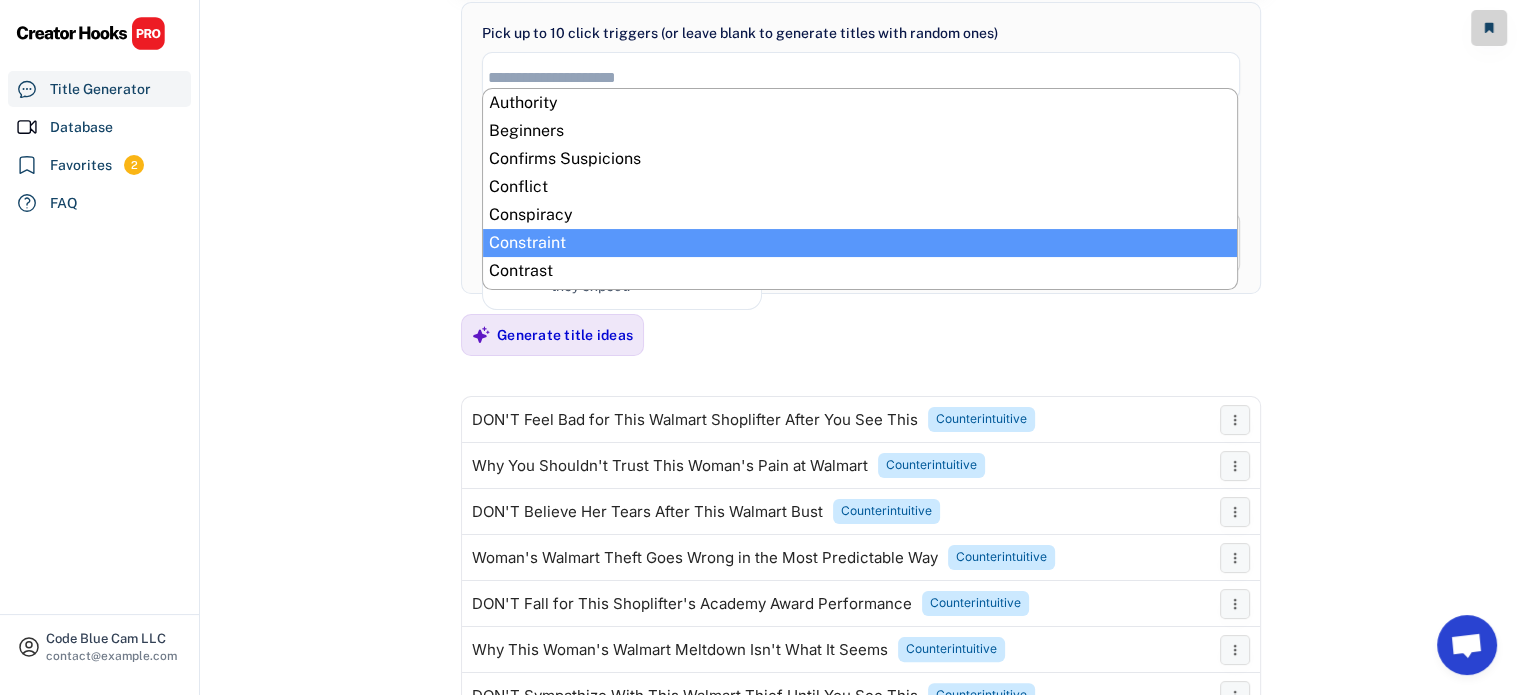 select on "**********" 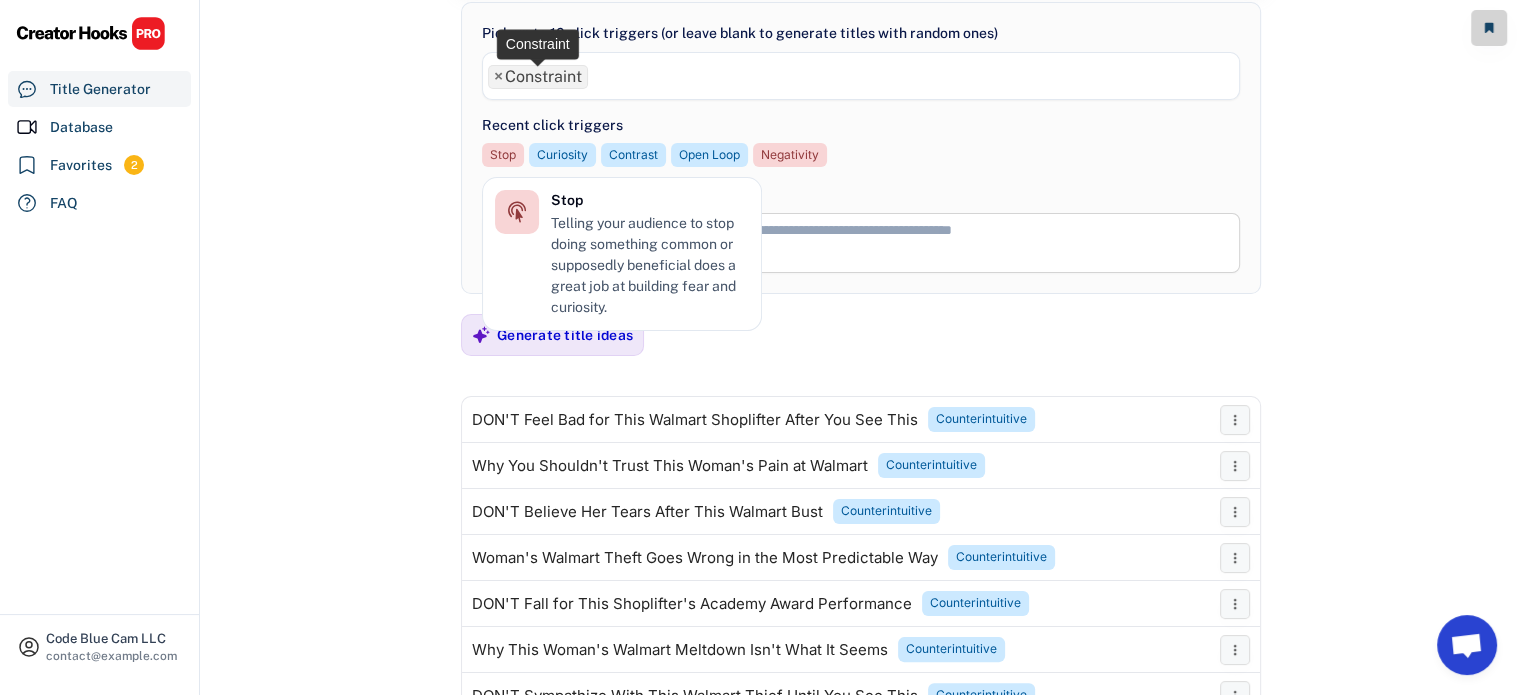 click on "×" at bounding box center (498, 77) 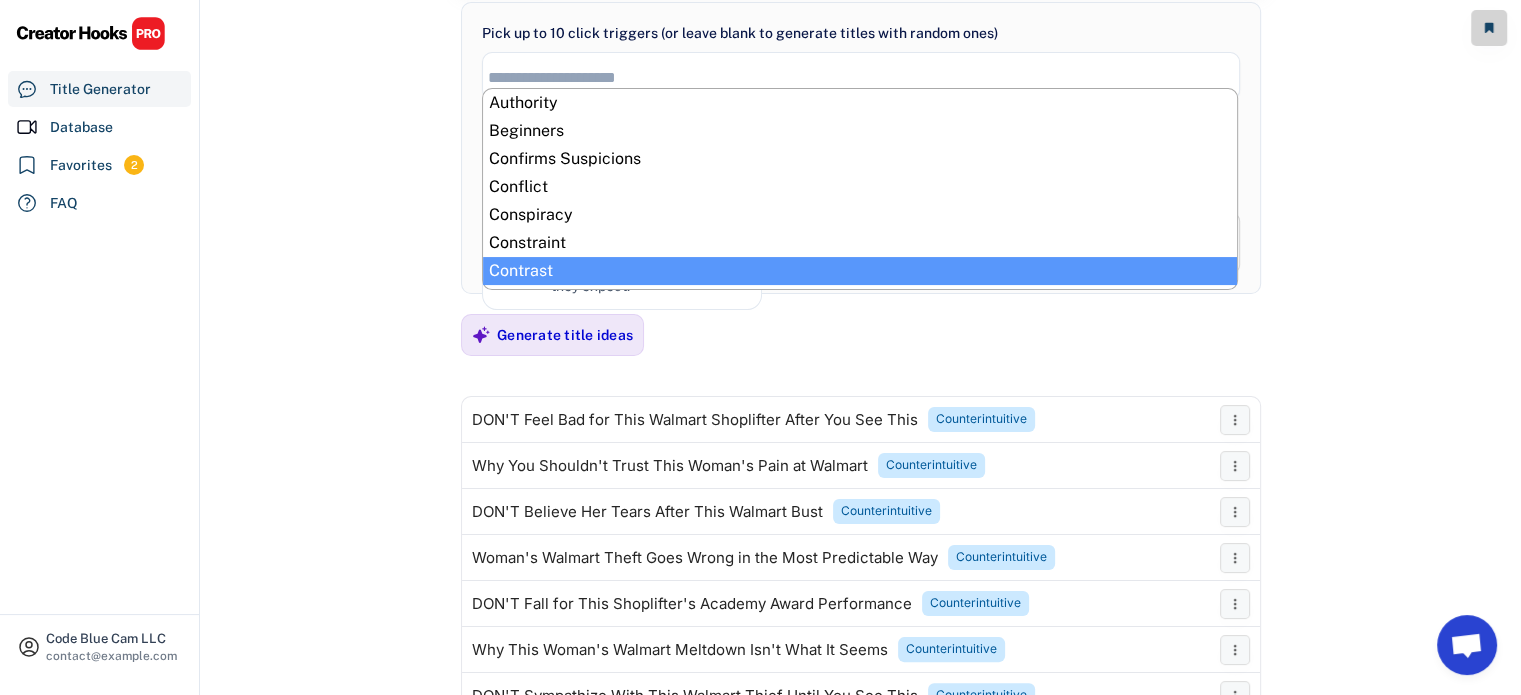 select on "**********" 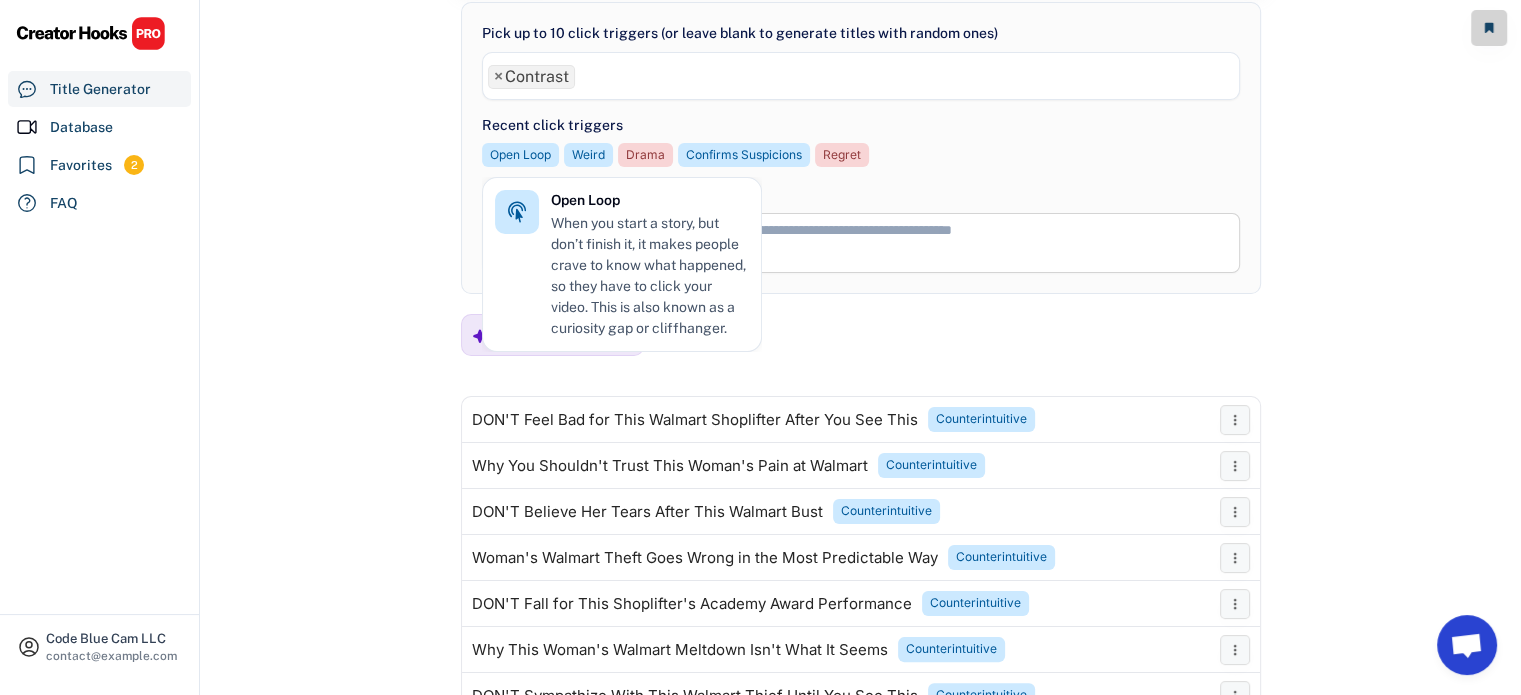 click on "Open Loop When you start a story, but don’t finish it, it makes people crave to know what happened, so they have to click your video. This is also known as a curiosity gap or cliffhanger." at bounding box center [622, 264] 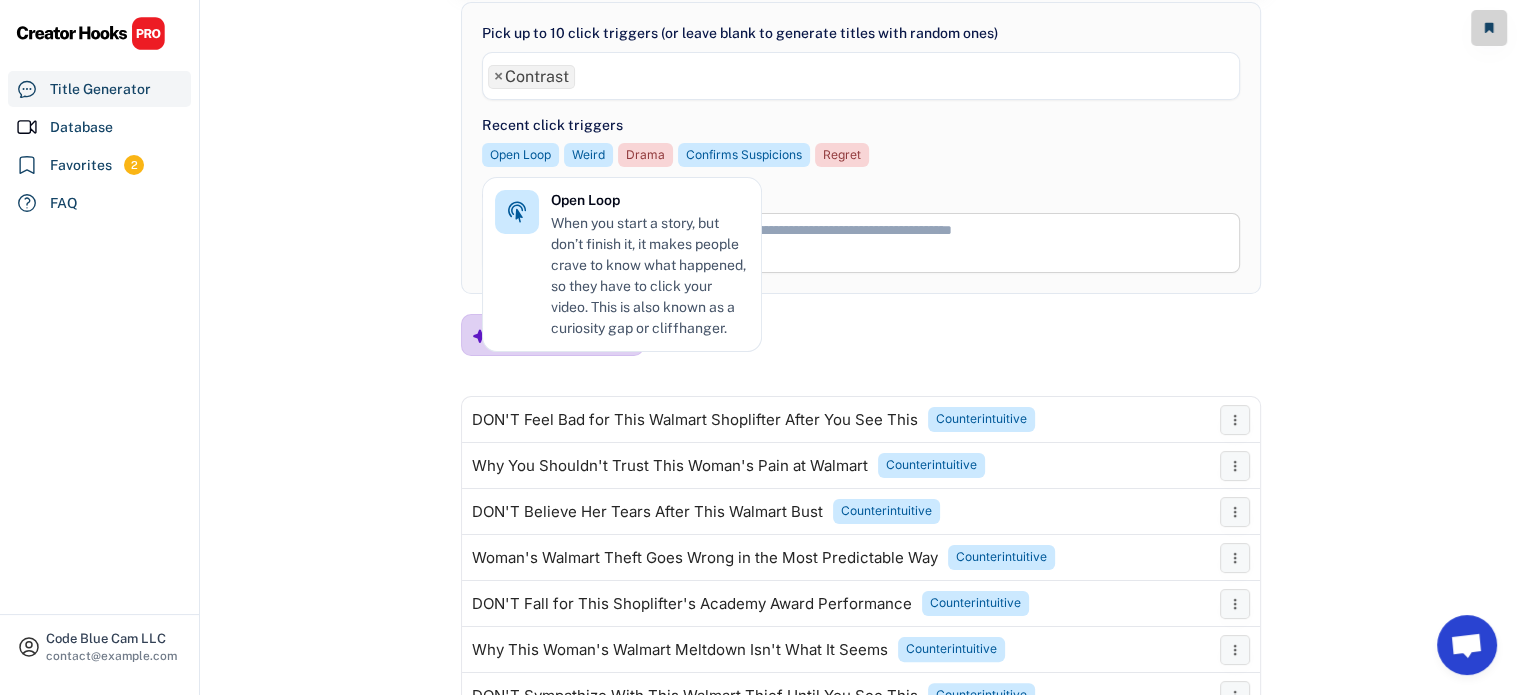 click 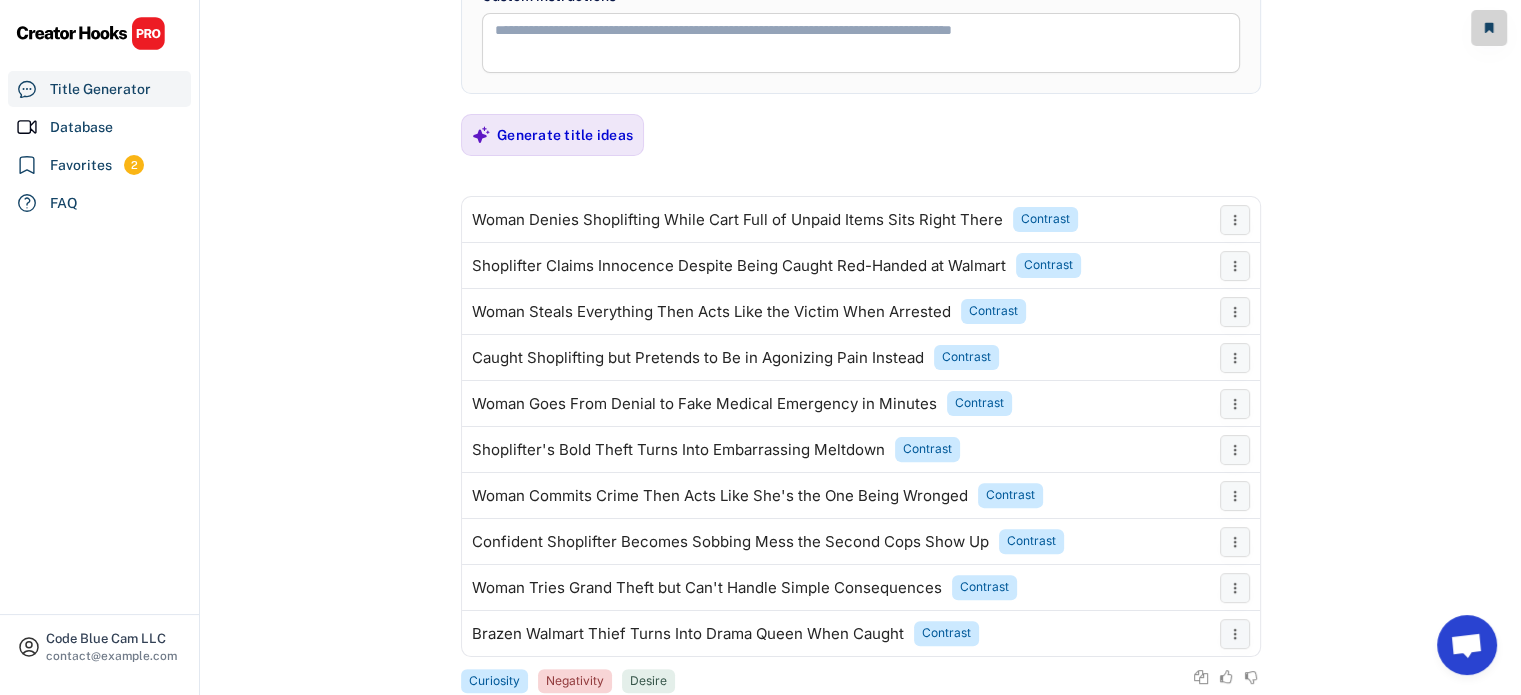 scroll, scrollTop: 490, scrollLeft: 0, axis: vertical 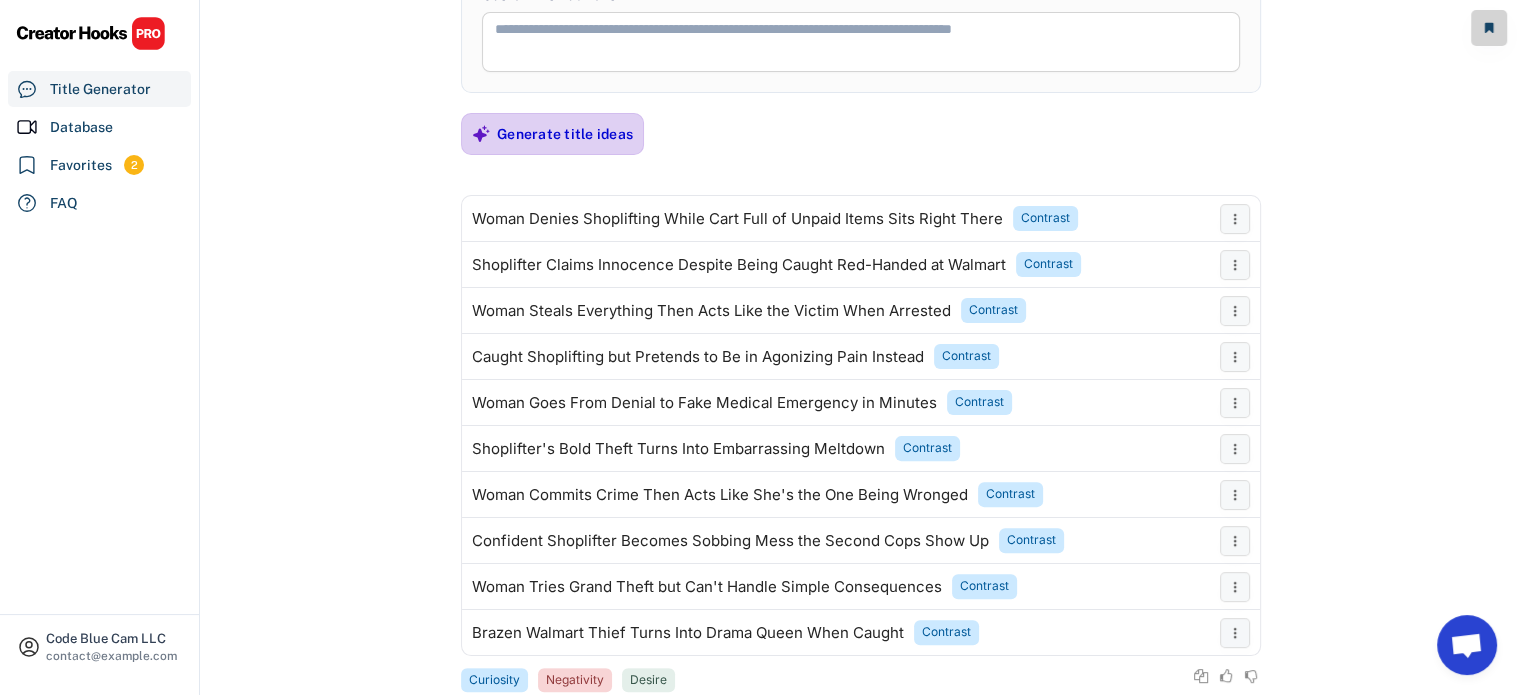 click on "Generate title ideas" at bounding box center (565, 134) 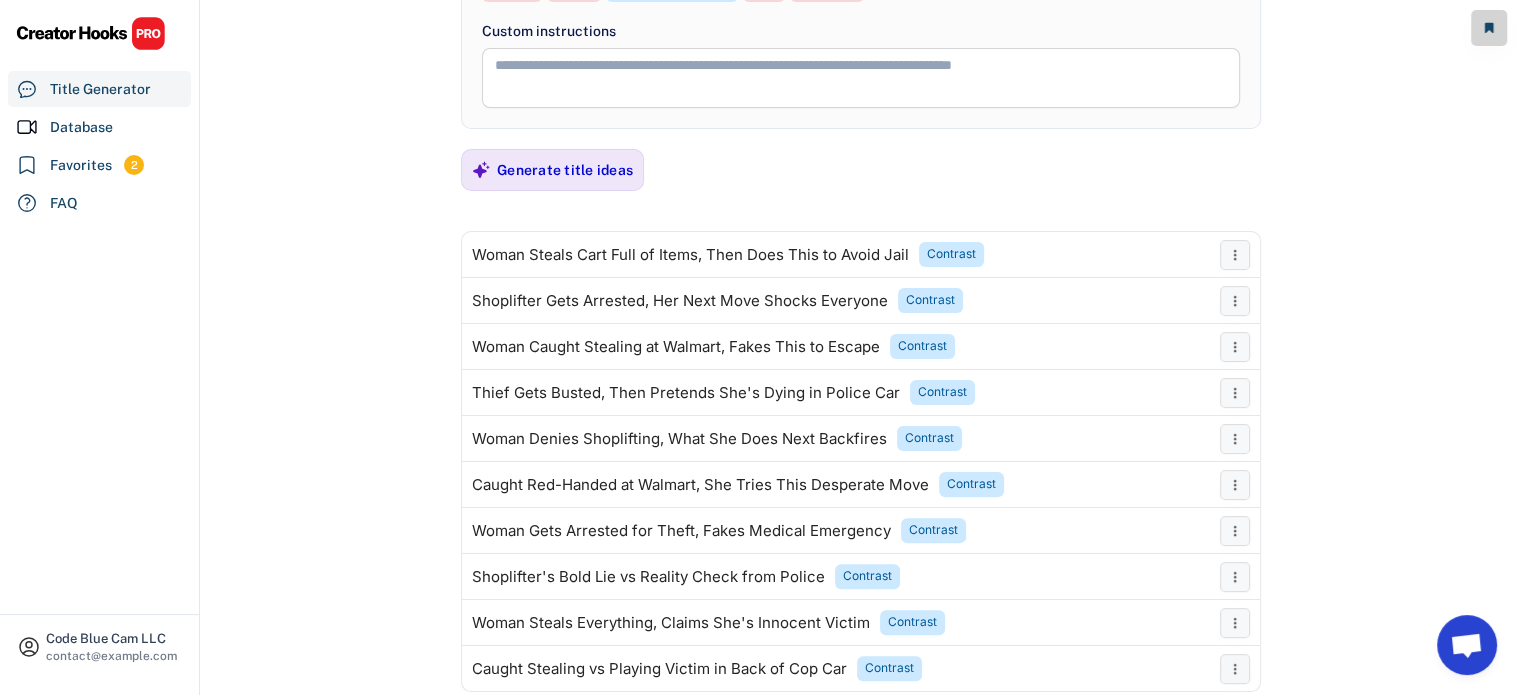 scroll, scrollTop: 453, scrollLeft: 0, axis: vertical 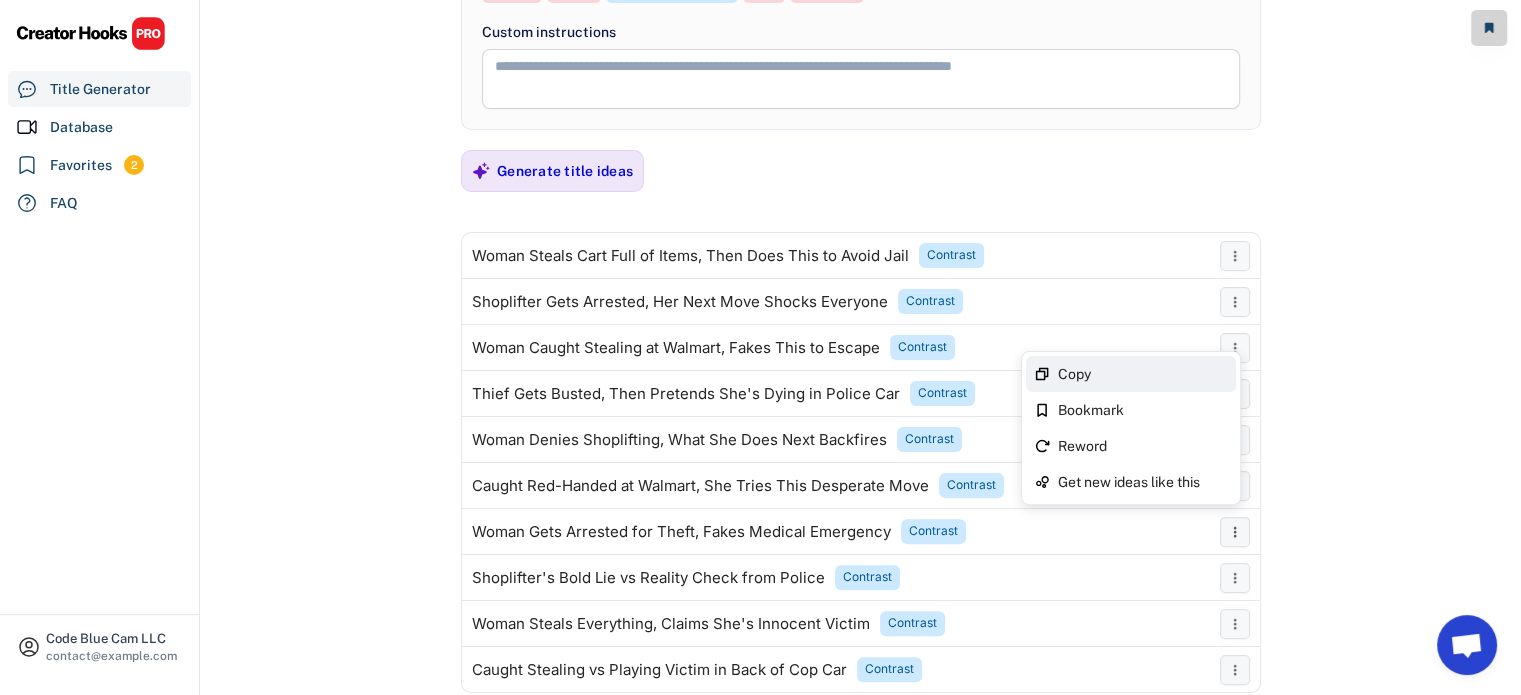 click on "Copy" at bounding box center [1143, 374] 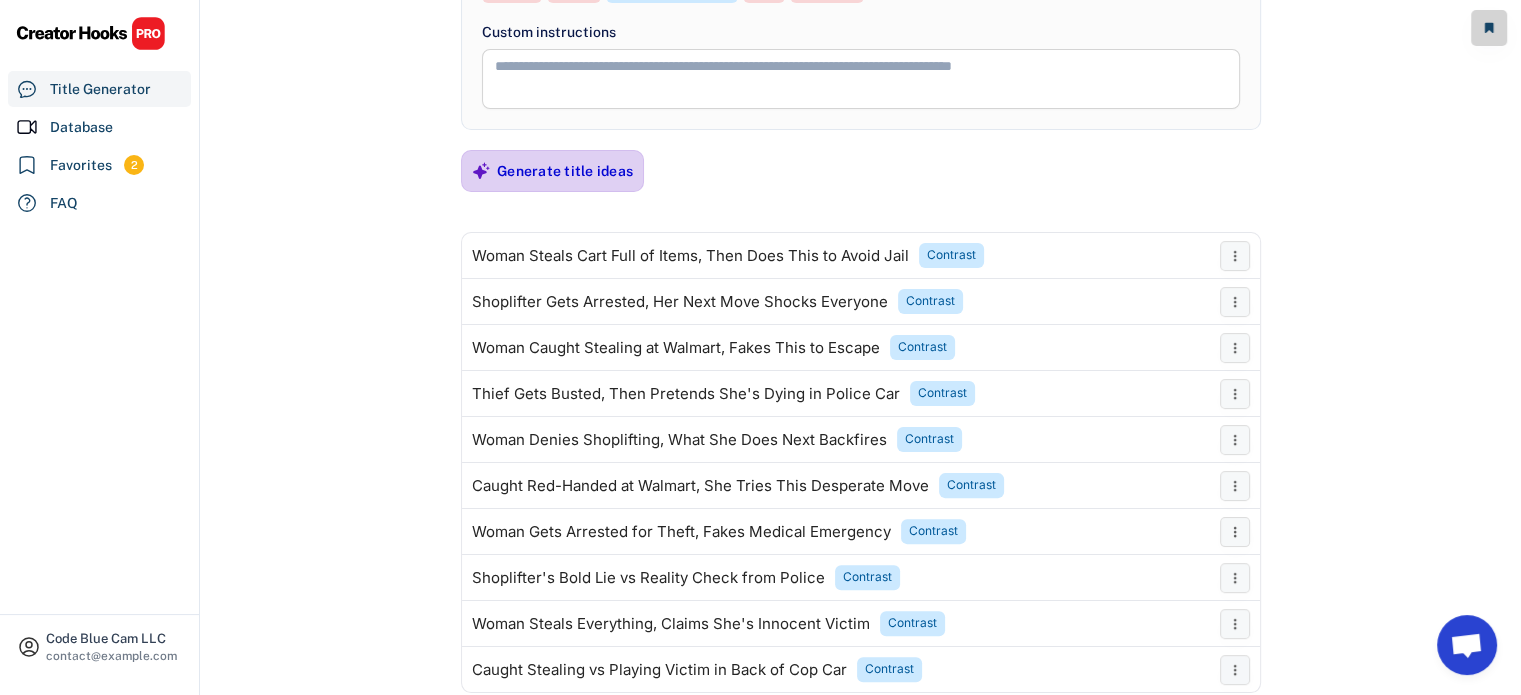 click on "Generate title ideas" at bounding box center (565, 171) 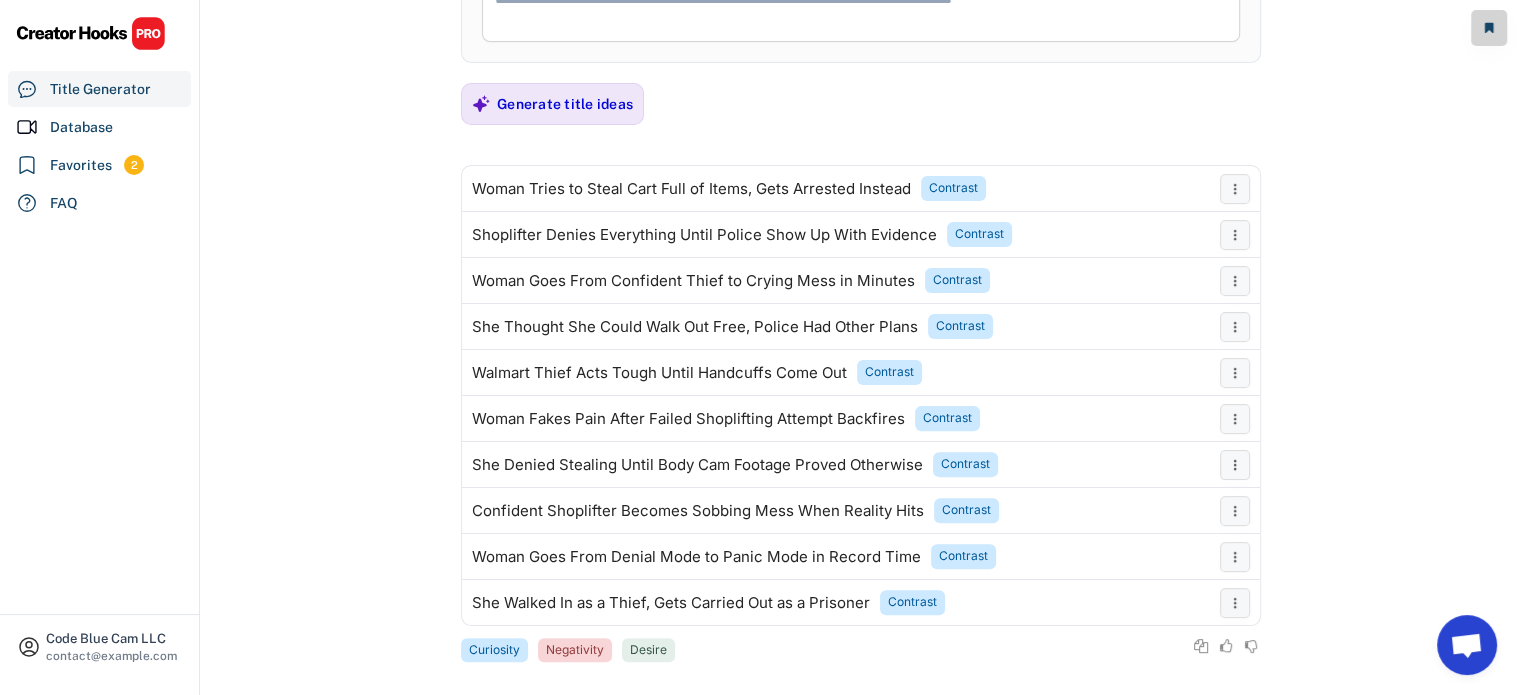 scroll, scrollTop: 524, scrollLeft: 0, axis: vertical 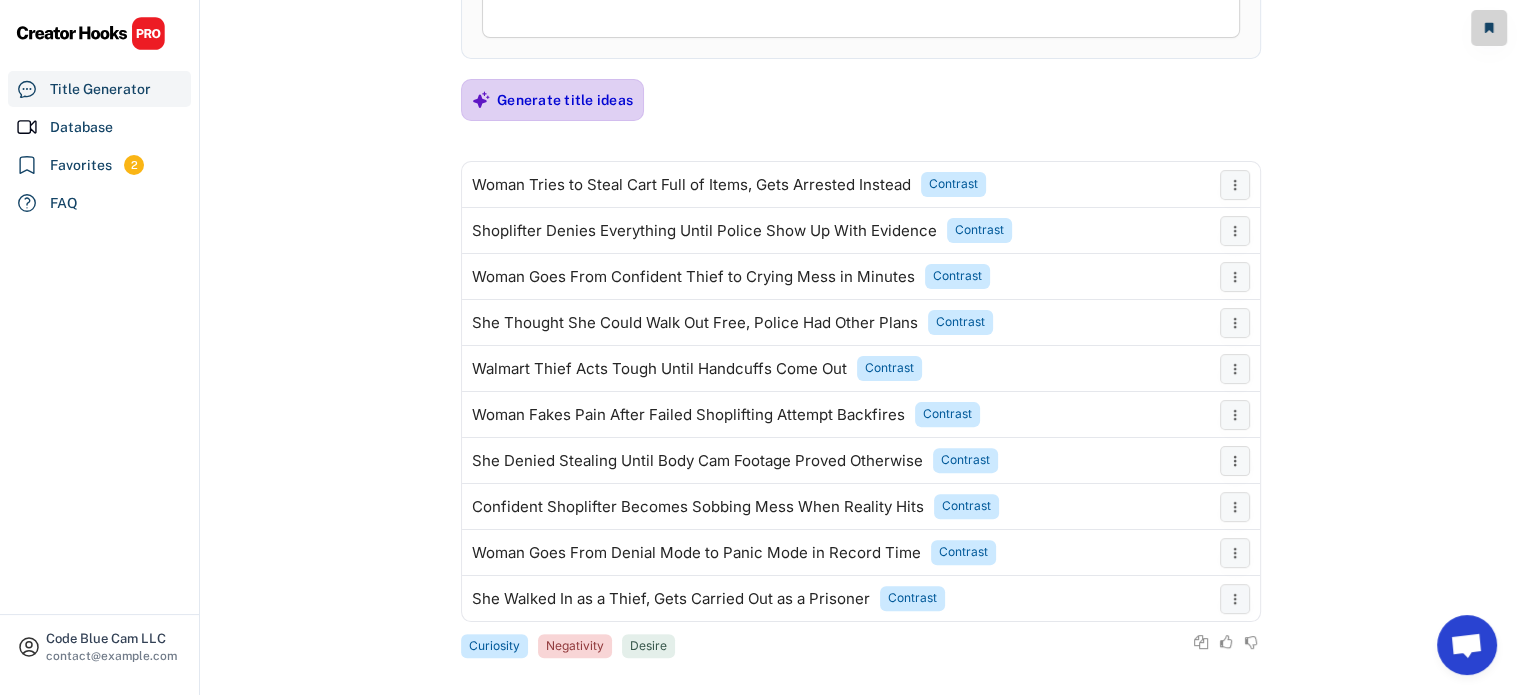 click on "Generate title ideas" at bounding box center [565, 100] 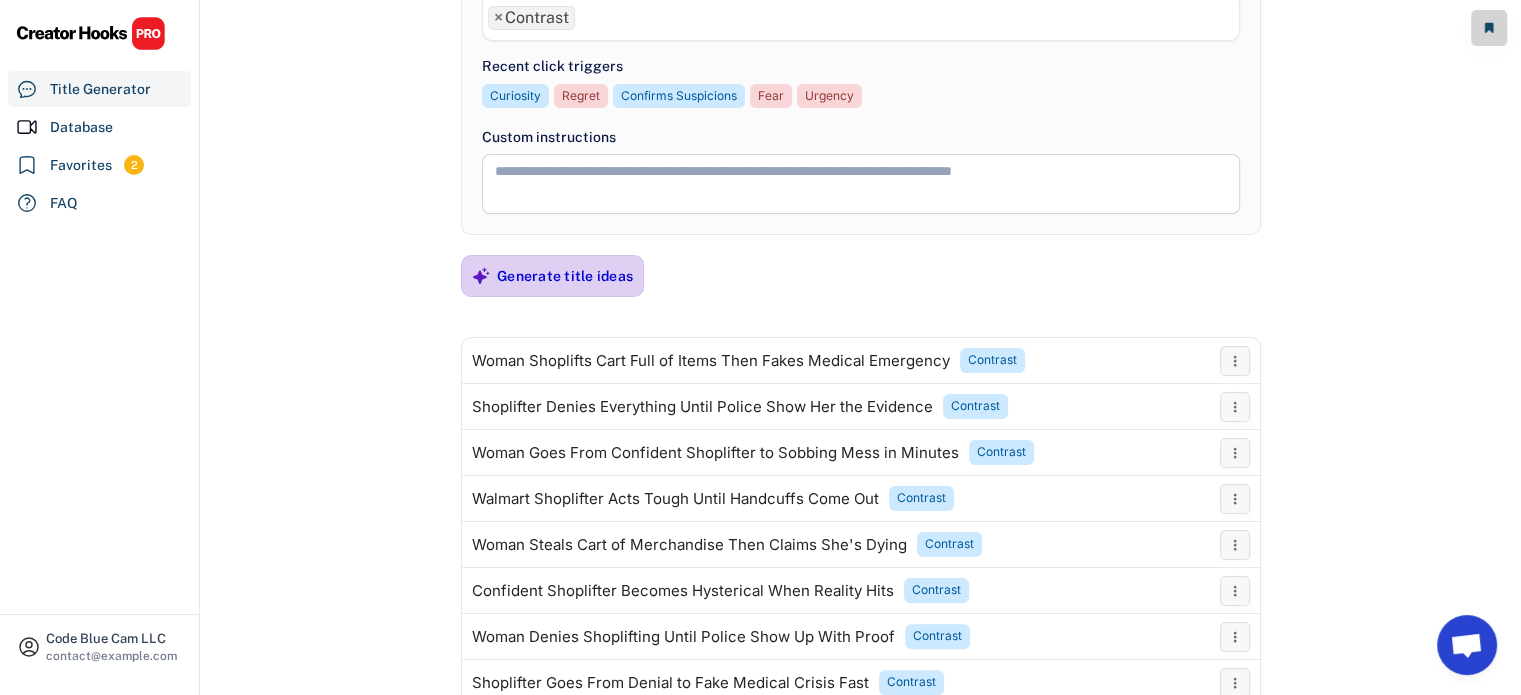 scroll, scrollTop: 348, scrollLeft: 0, axis: vertical 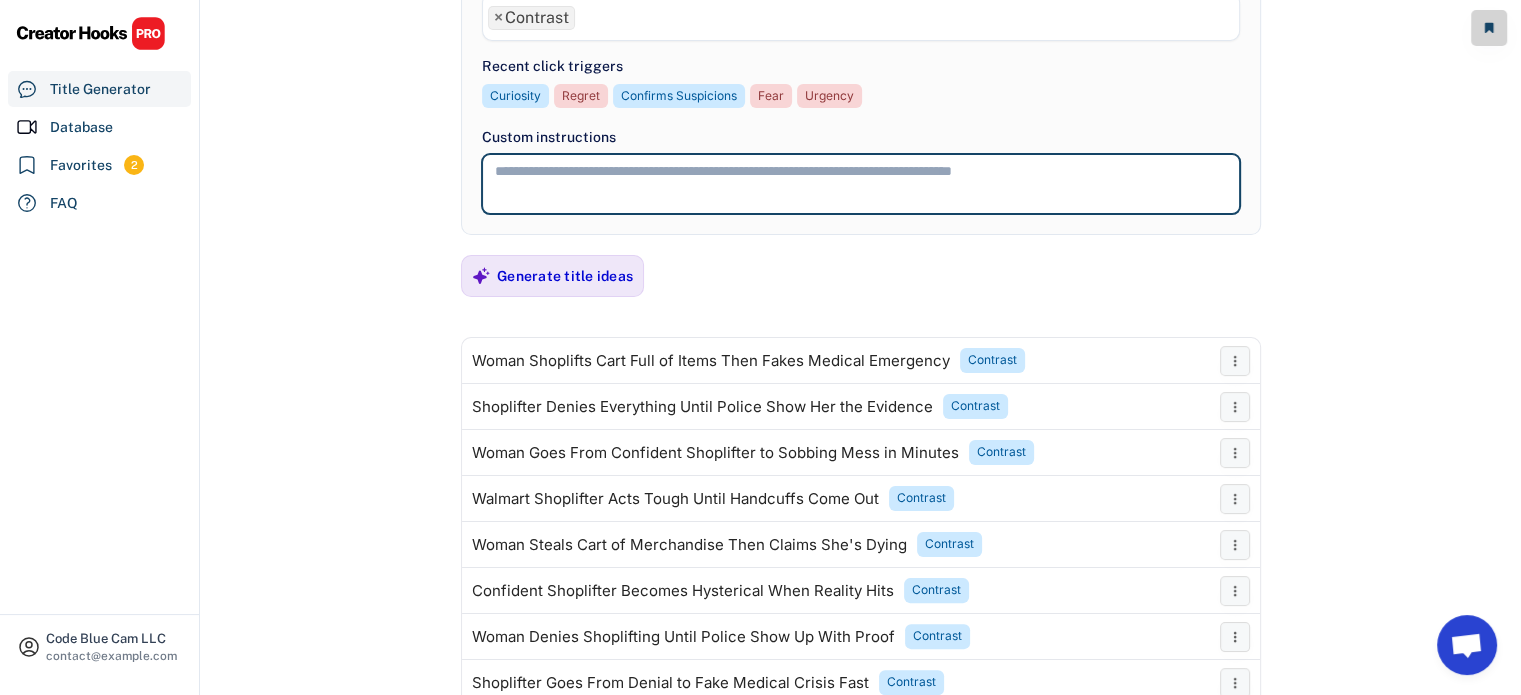 click at bounding box center (861, 184) 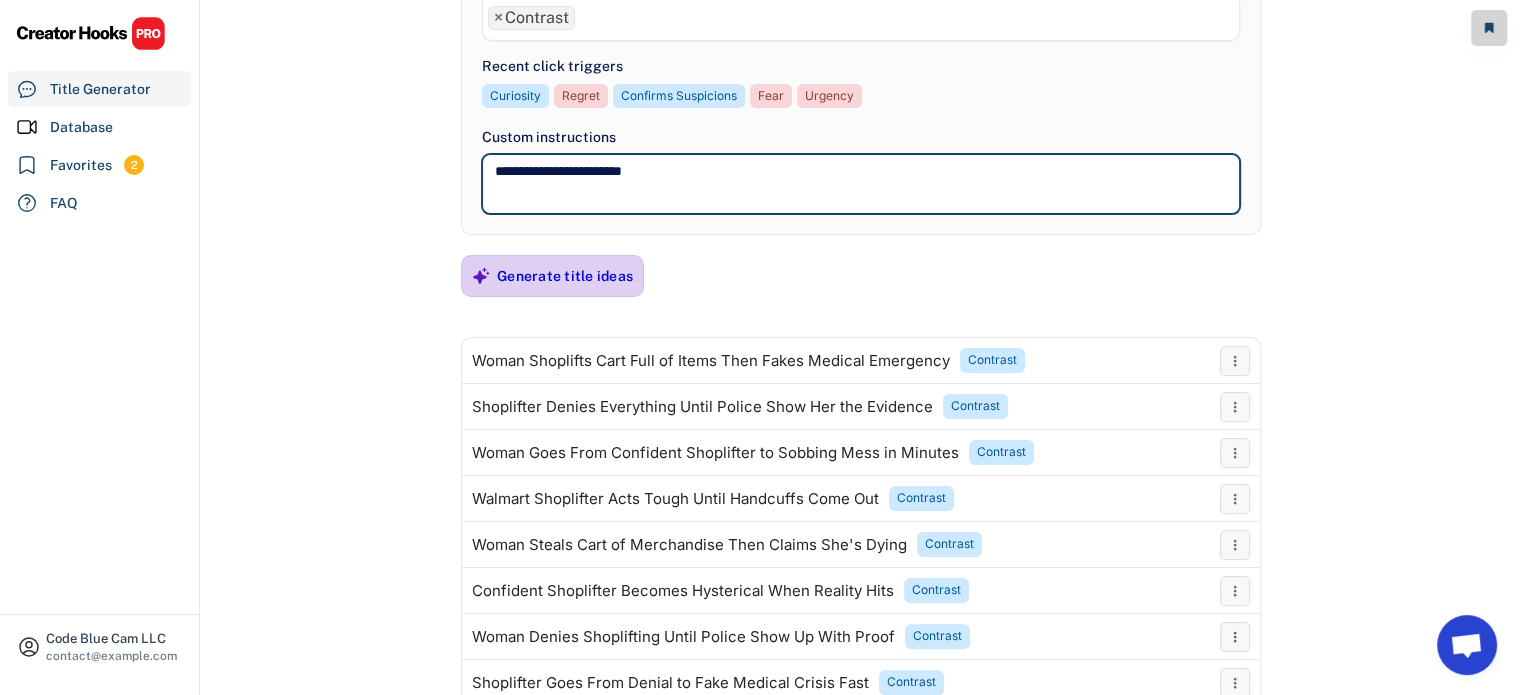 type on "**********" 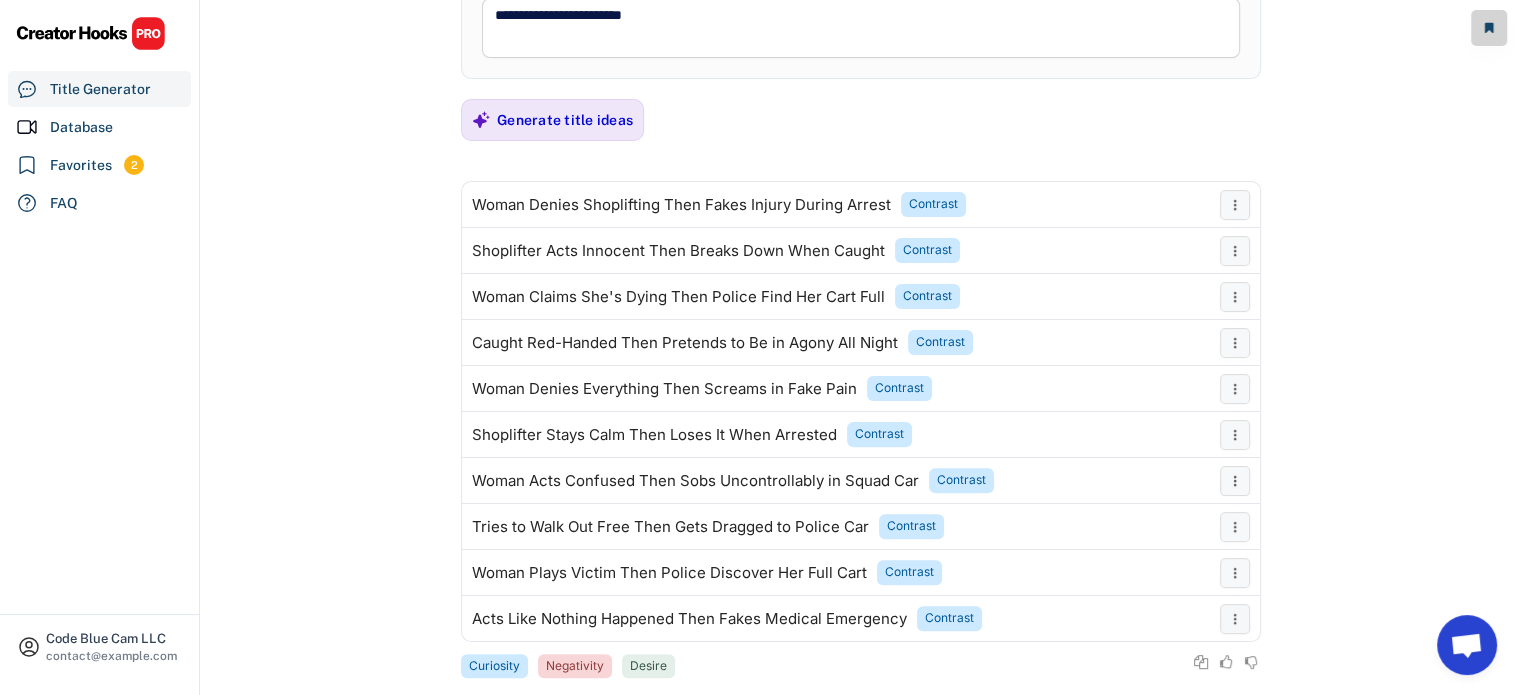 scroll, scrollTop: 505, scrollLeft: 0, axis: vertical 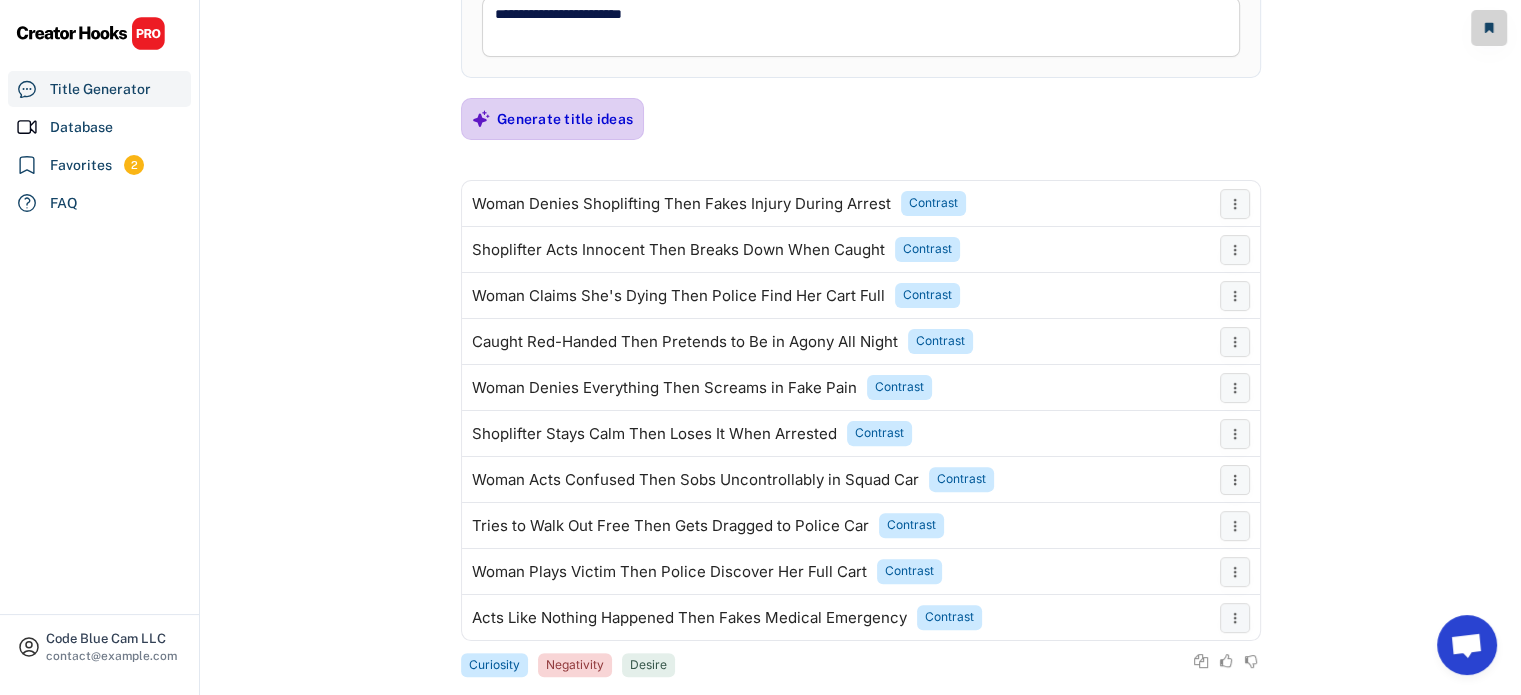 click on "Generate title ideas" at bounding box center (565, 119) 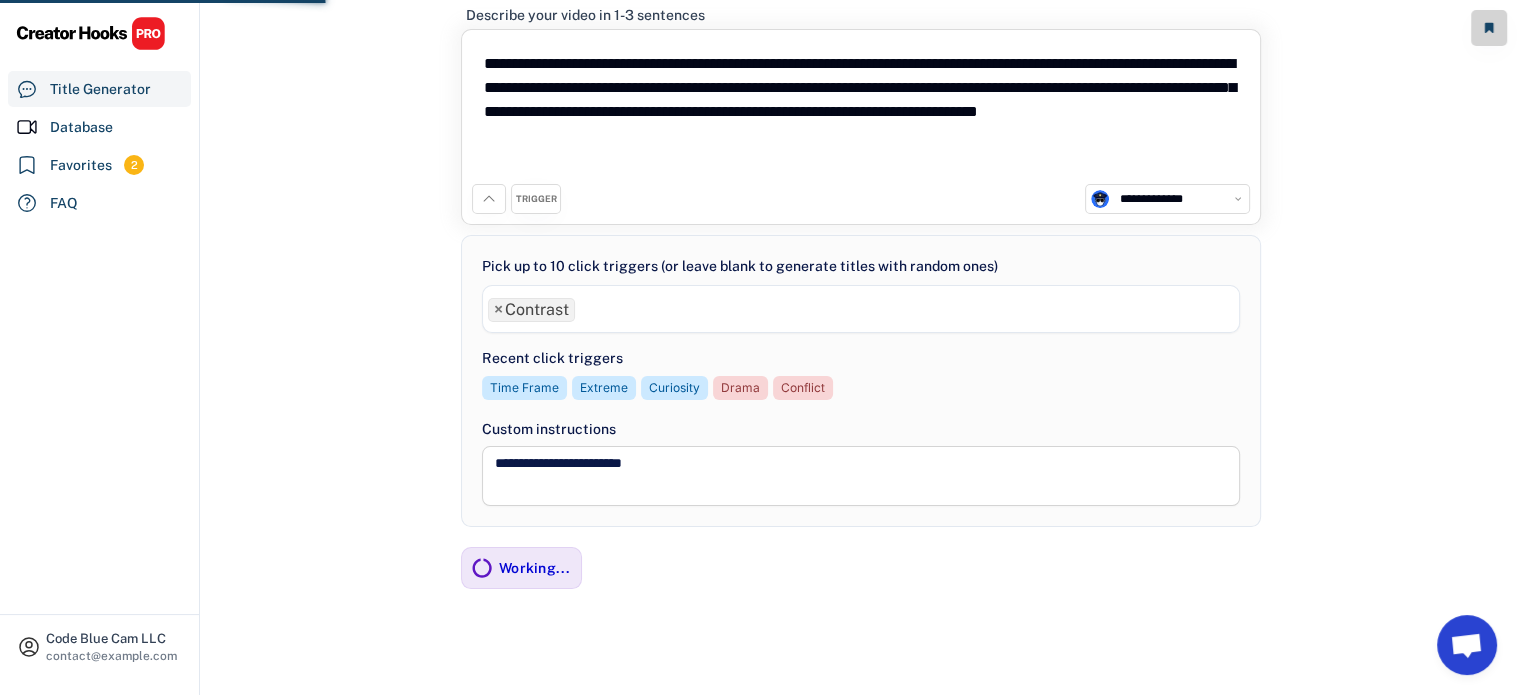 scroll, scrollTop: 505, scrollLeft: 0, axis: vertical 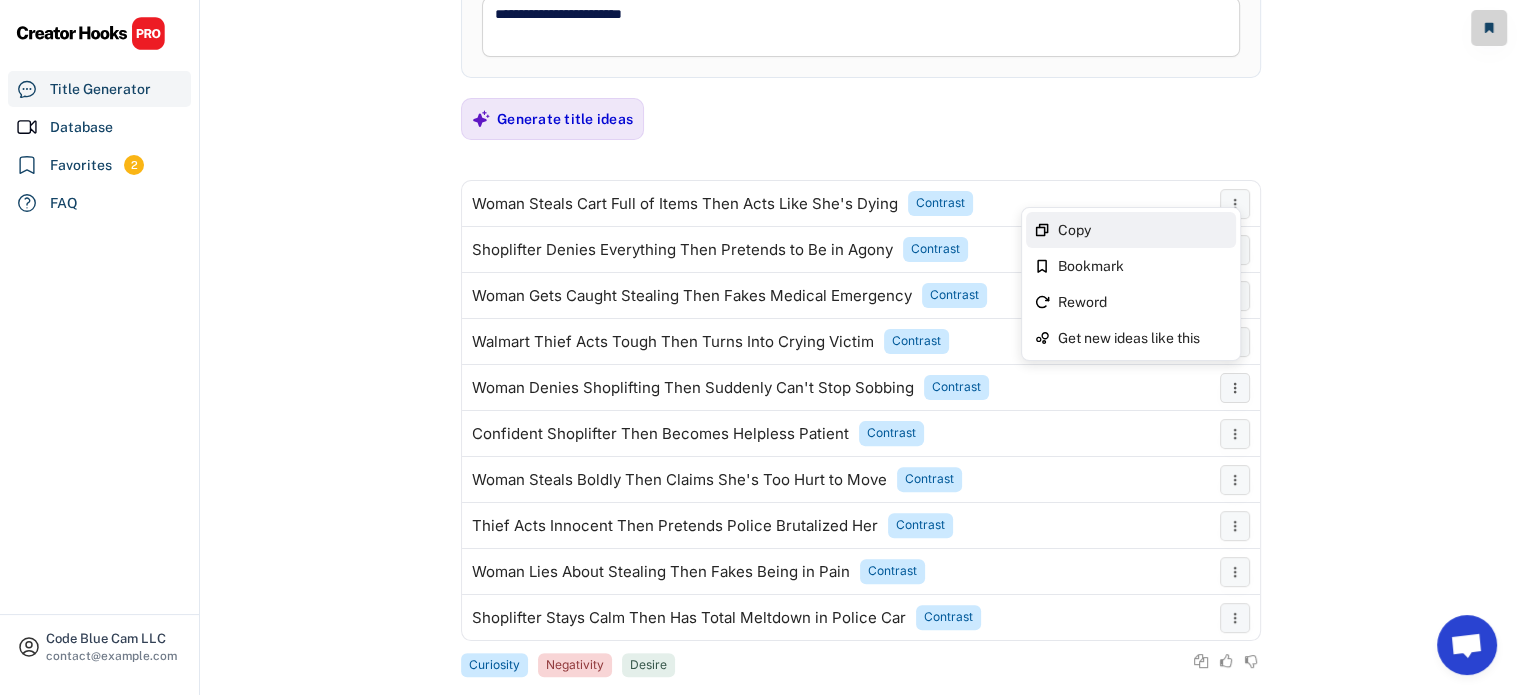 click on "Copy" at bounding box center [1143, 230] 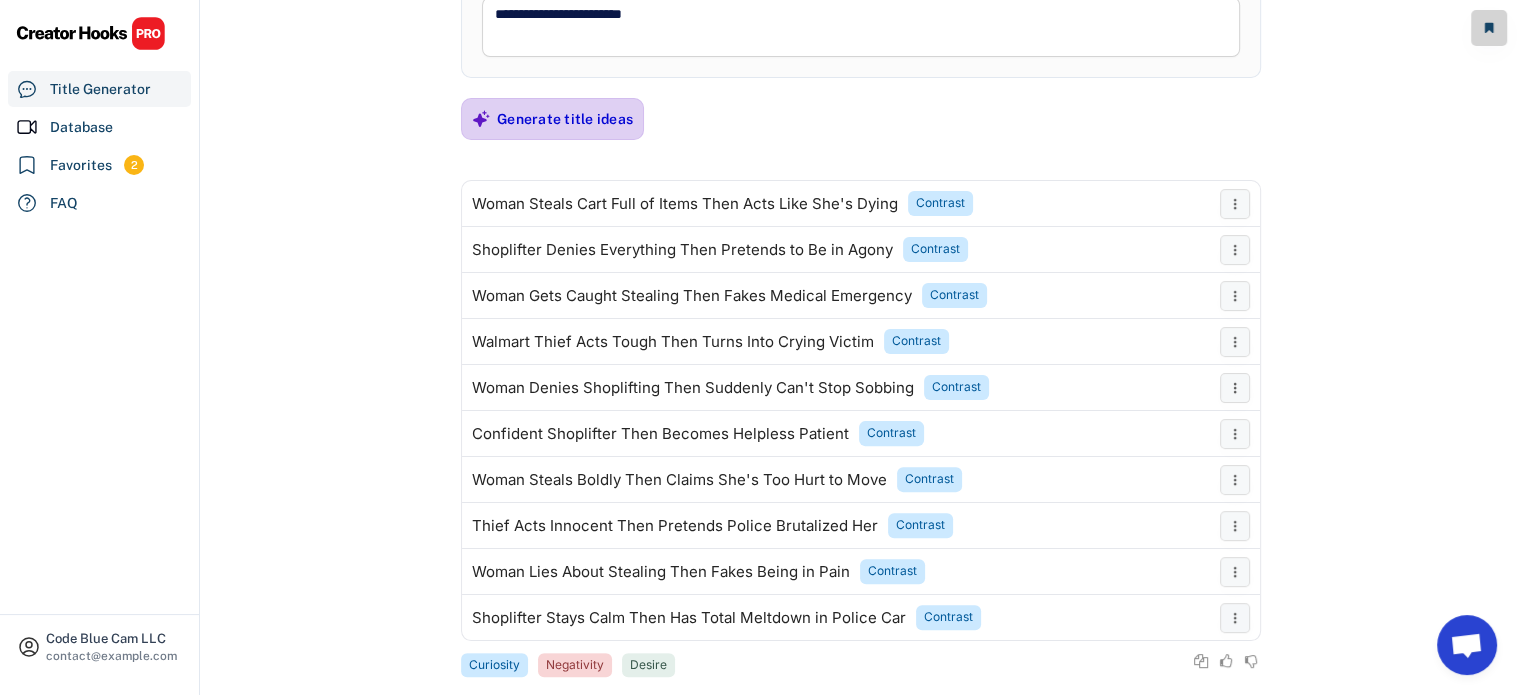 click on "Generate title ideas" at bounding box center [565, 119] 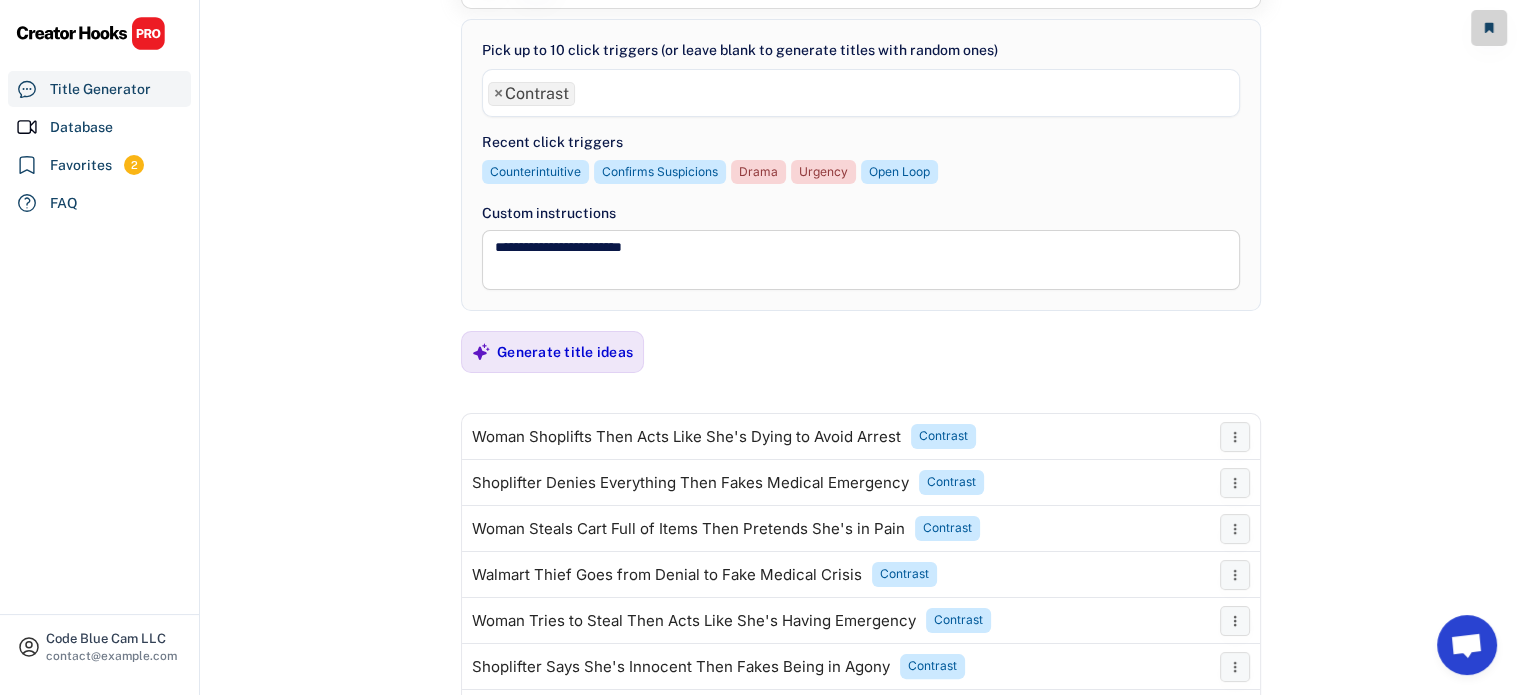 scroll, scrollTop: 214, scrollLeft: 0, axis: vertical 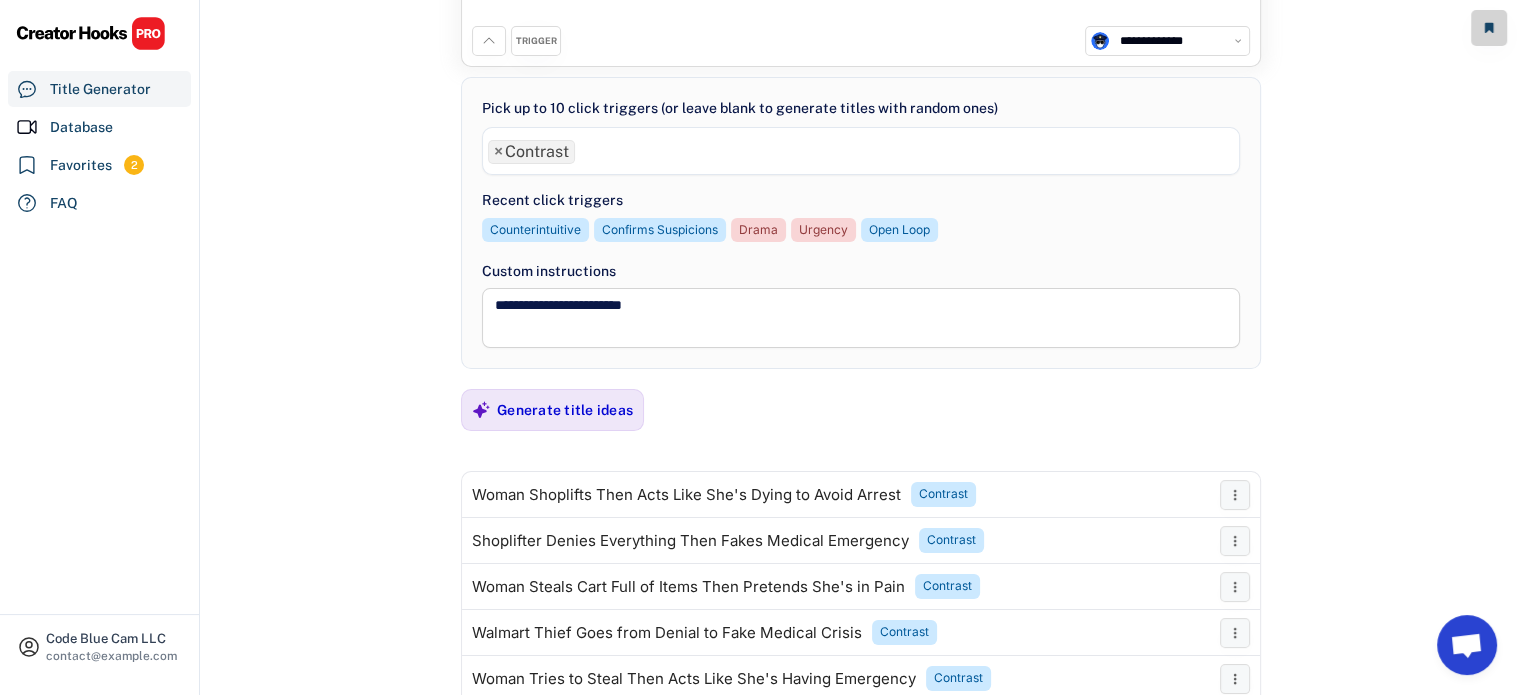 click on "×" at bounding box center [498, 152] 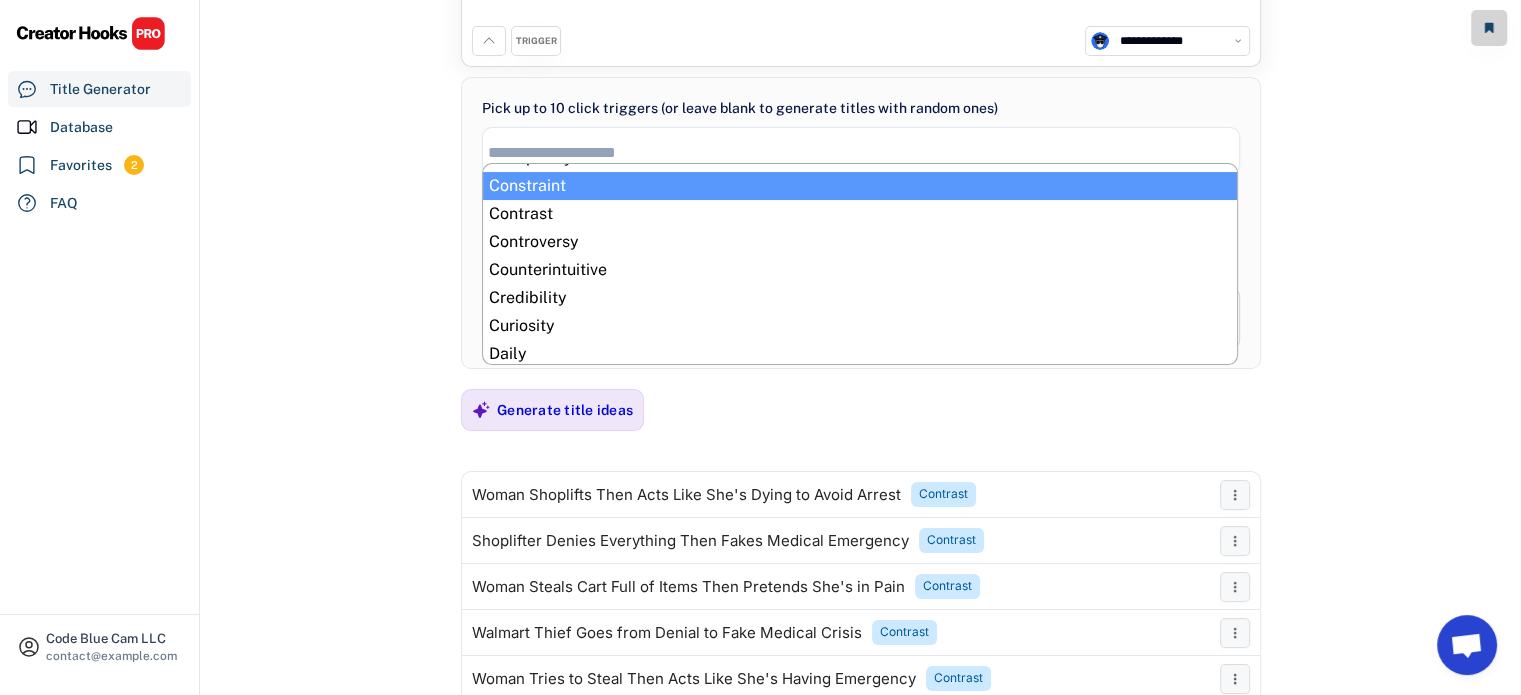 scroll, scrollTop: 132, scrollLeft: 0, axis: vertical 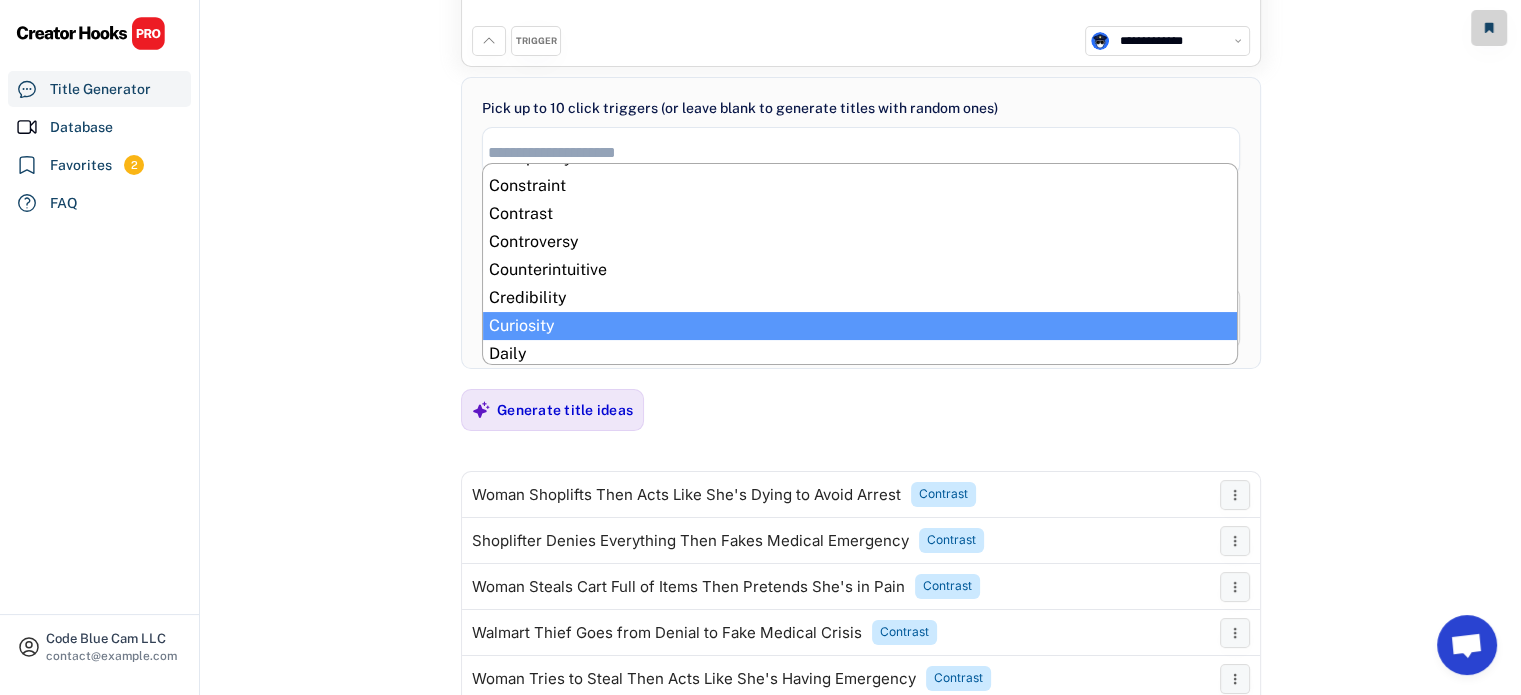 select on "**********" 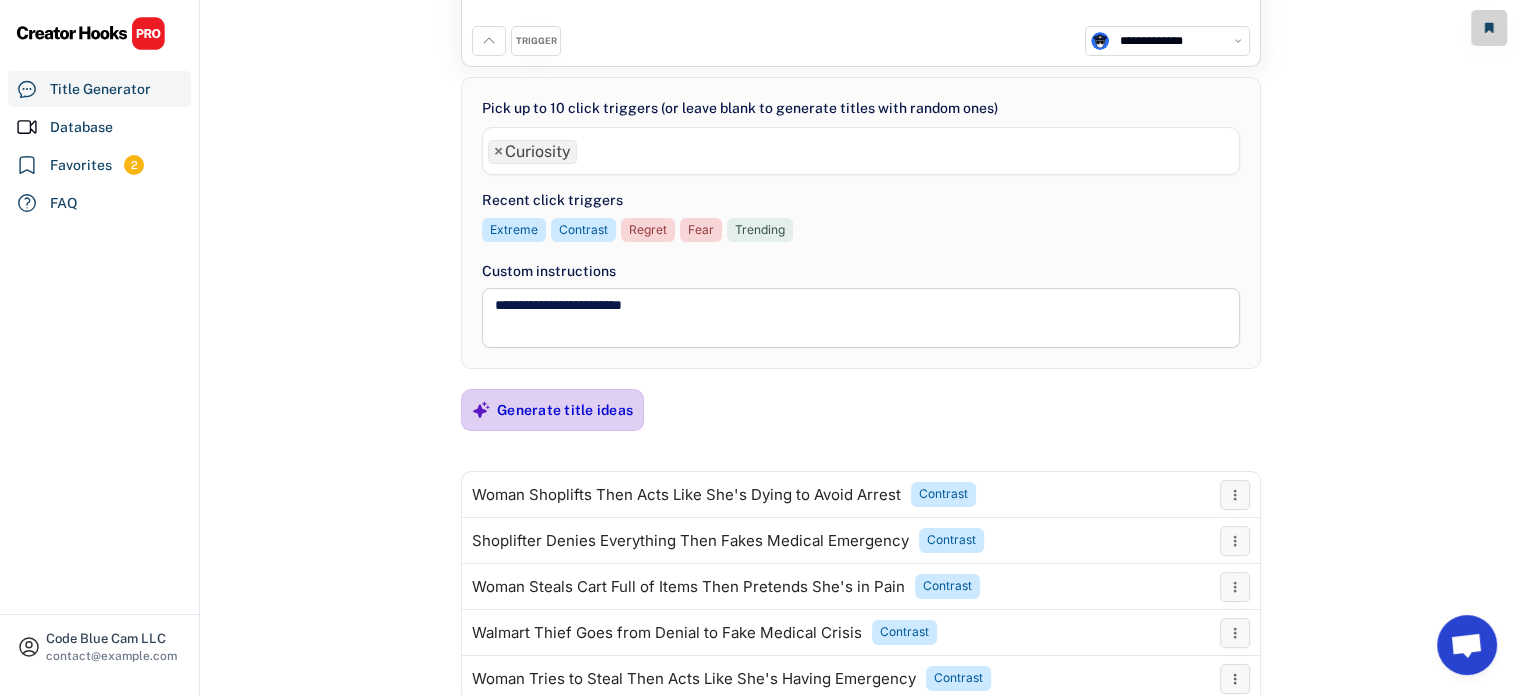 click on "Generate title ideas" at bounding box center (565, 410) 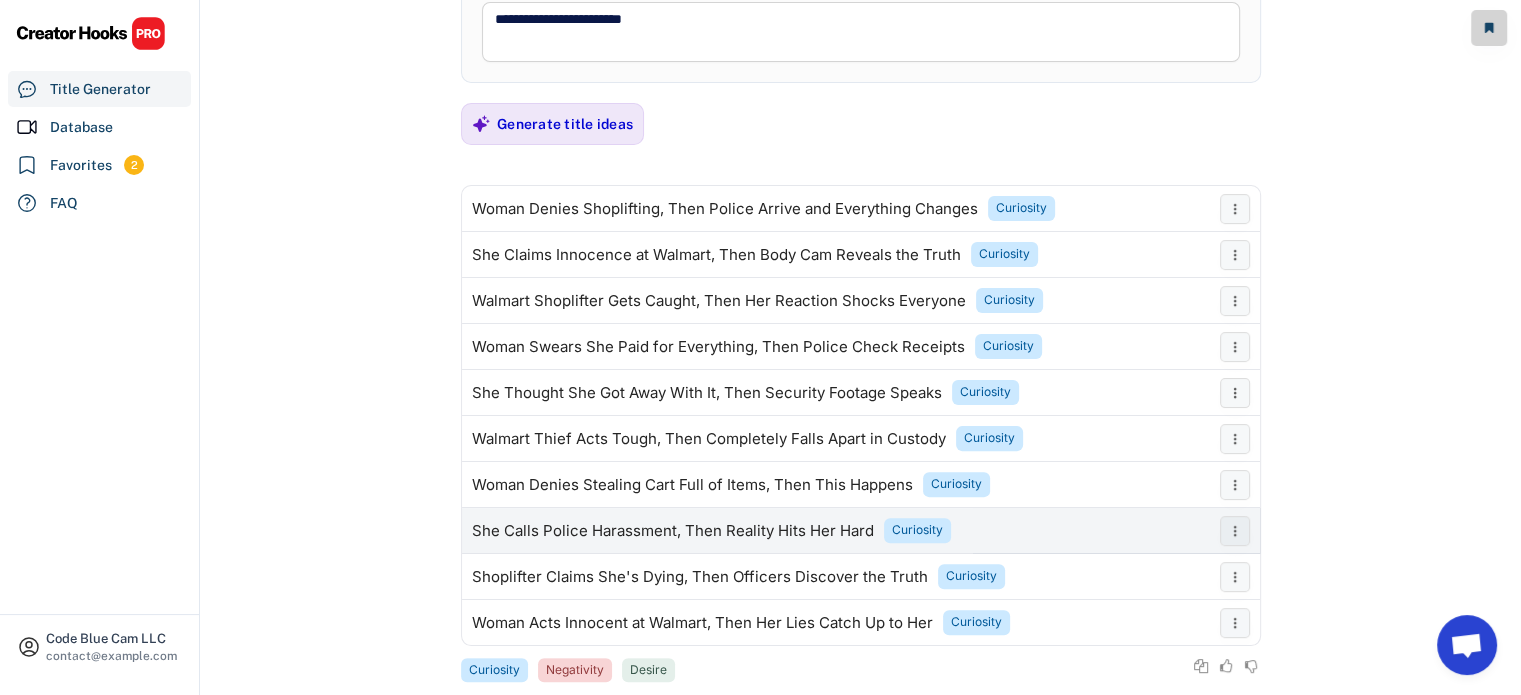 scroll, scrollTop: 501, scrollLeft: 0, axis: vertical 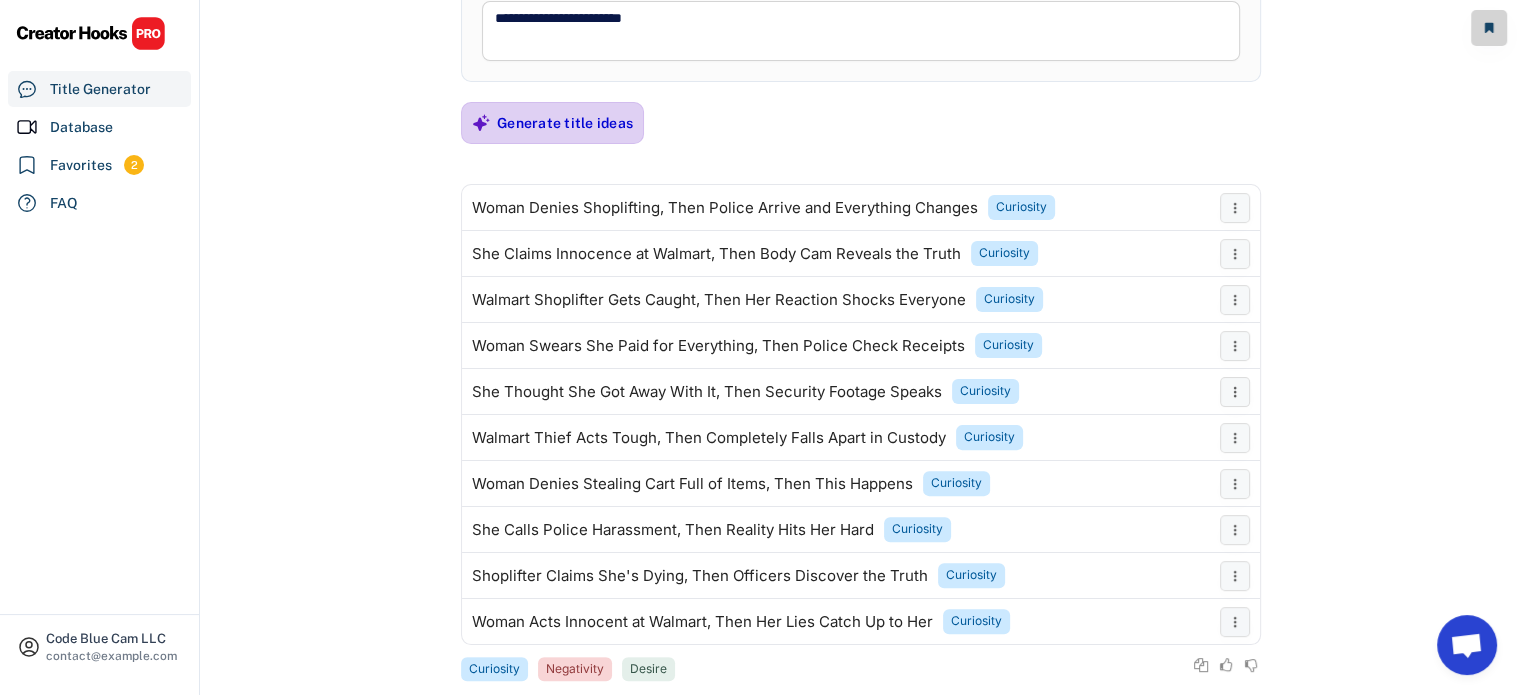 click on "Generate title ideas" at bounding box center (565, 123) 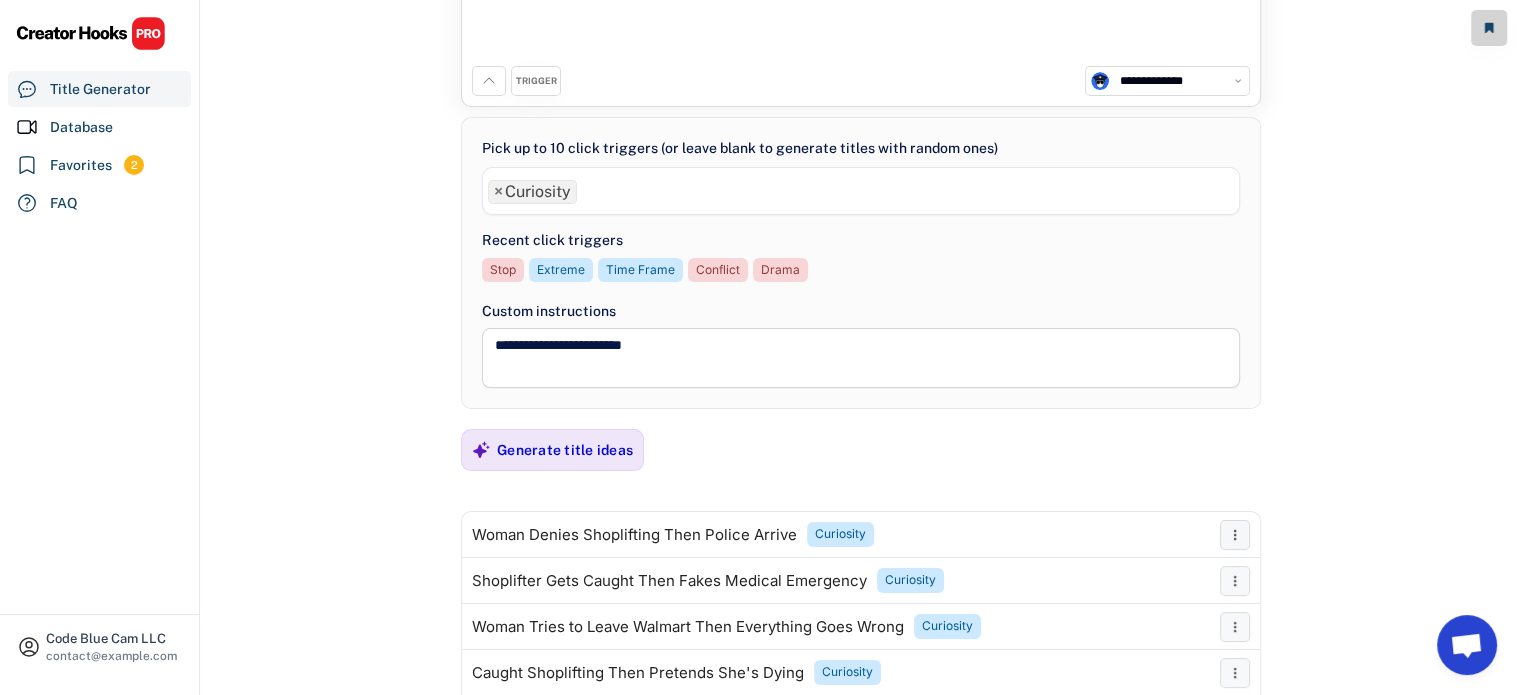 scroll, scrollTop: 172, scrollLeft: 0, axis: vertical 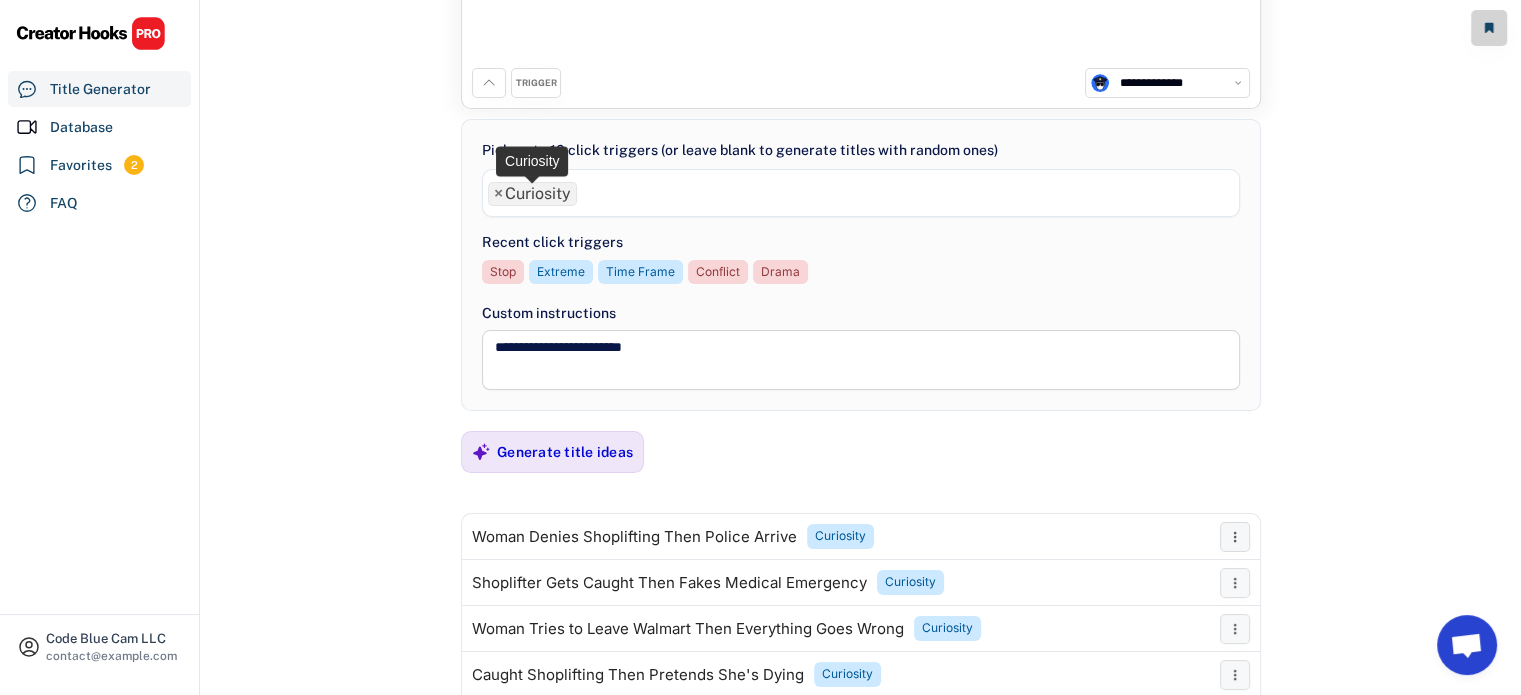 click on "×" at bounding box center (498, 194) 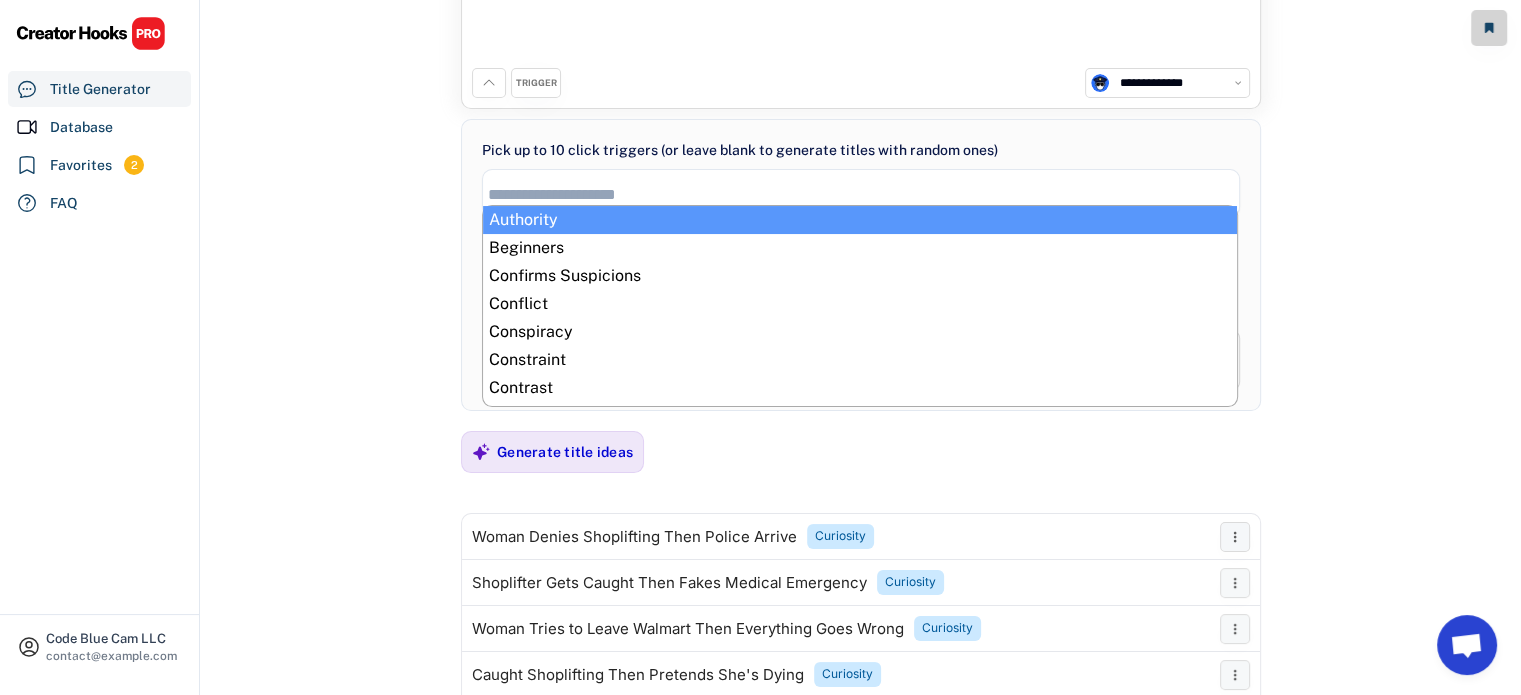 click on "**********" at bounding box center (861, 211) 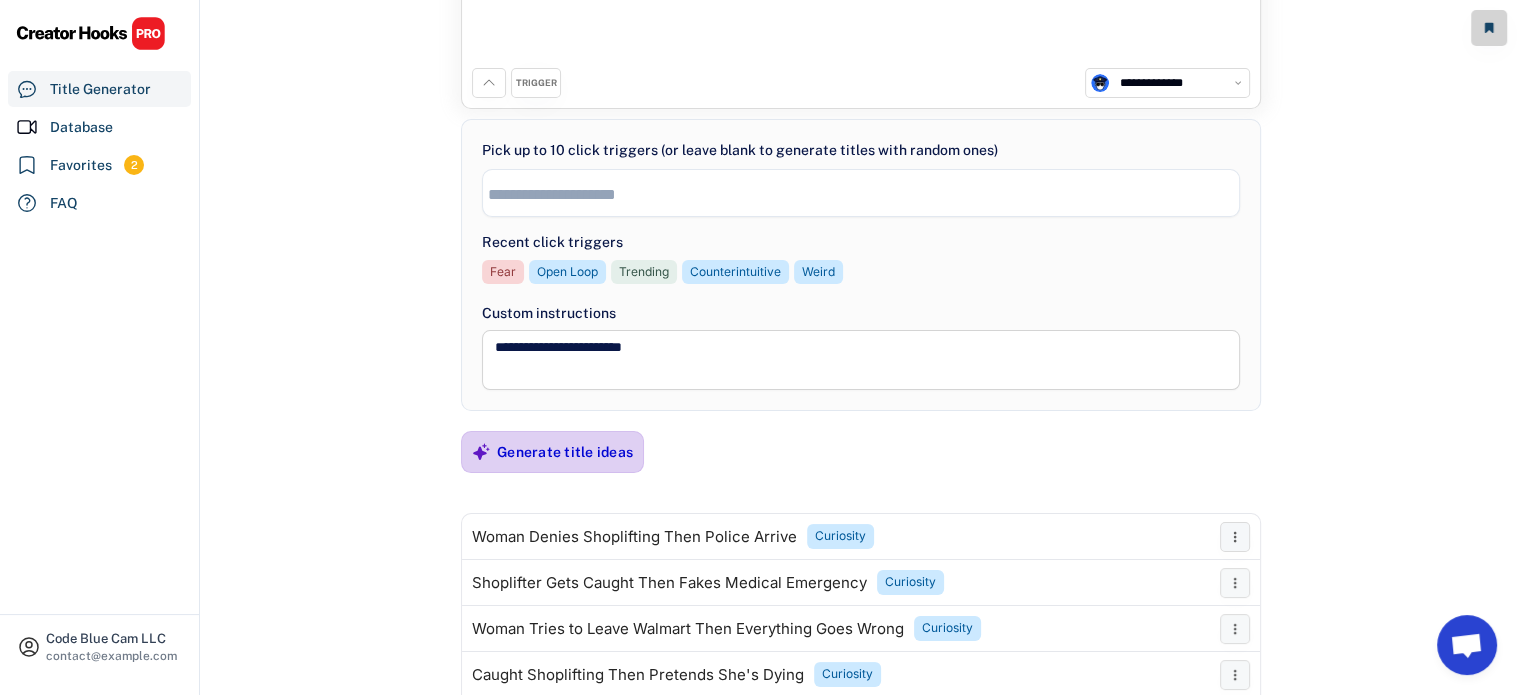 click on "Generate title ideas" at bounding box center [565, 452] 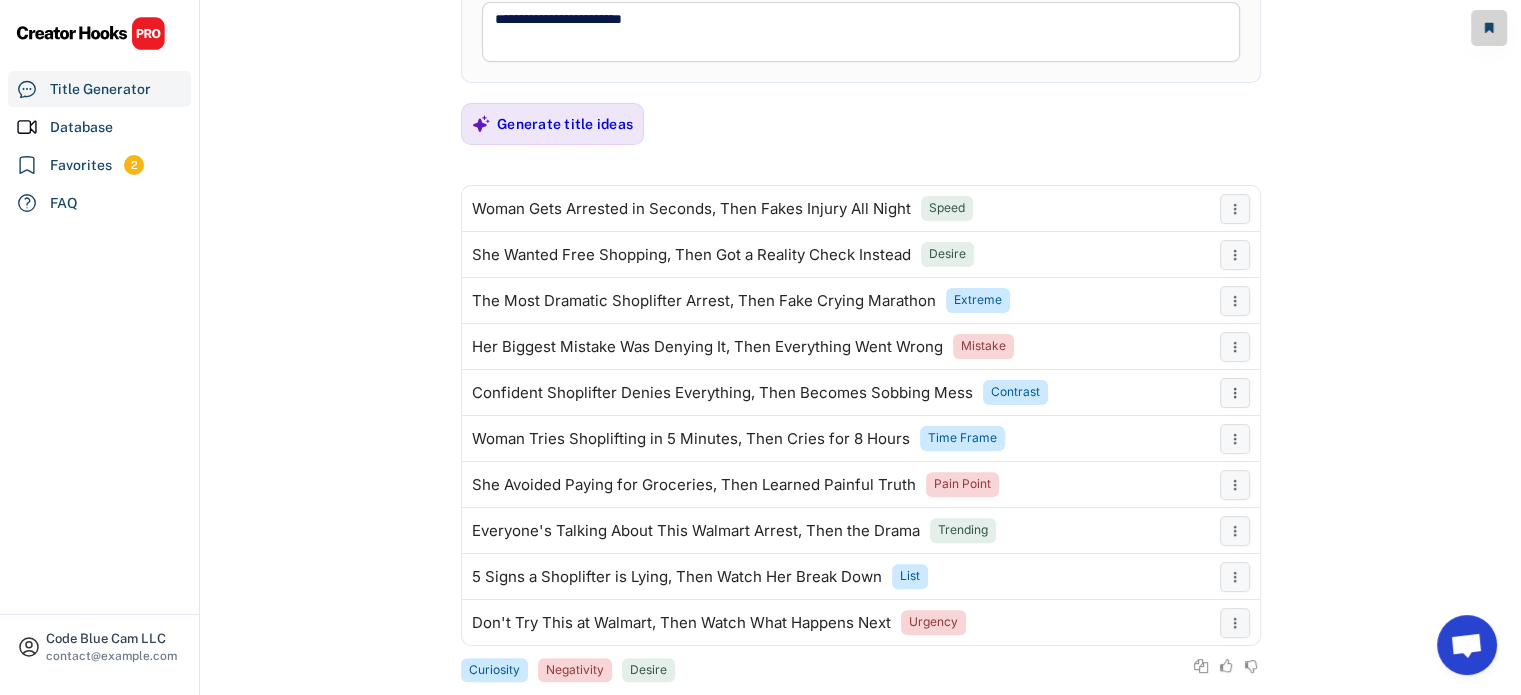scroll, scrollTop: 512, scrollLeft: 0, axis: vertical 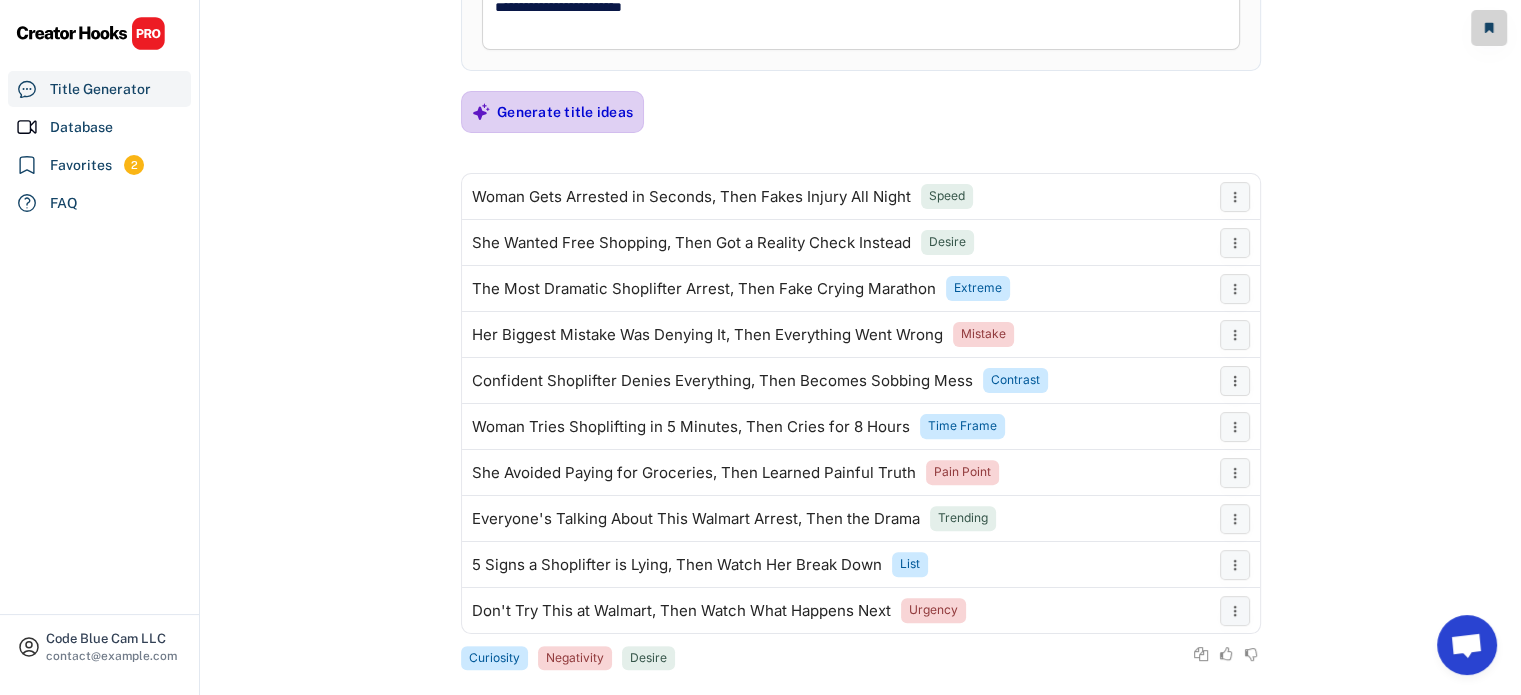 click on "Generate title ideas" at bounding box center [565, 112] 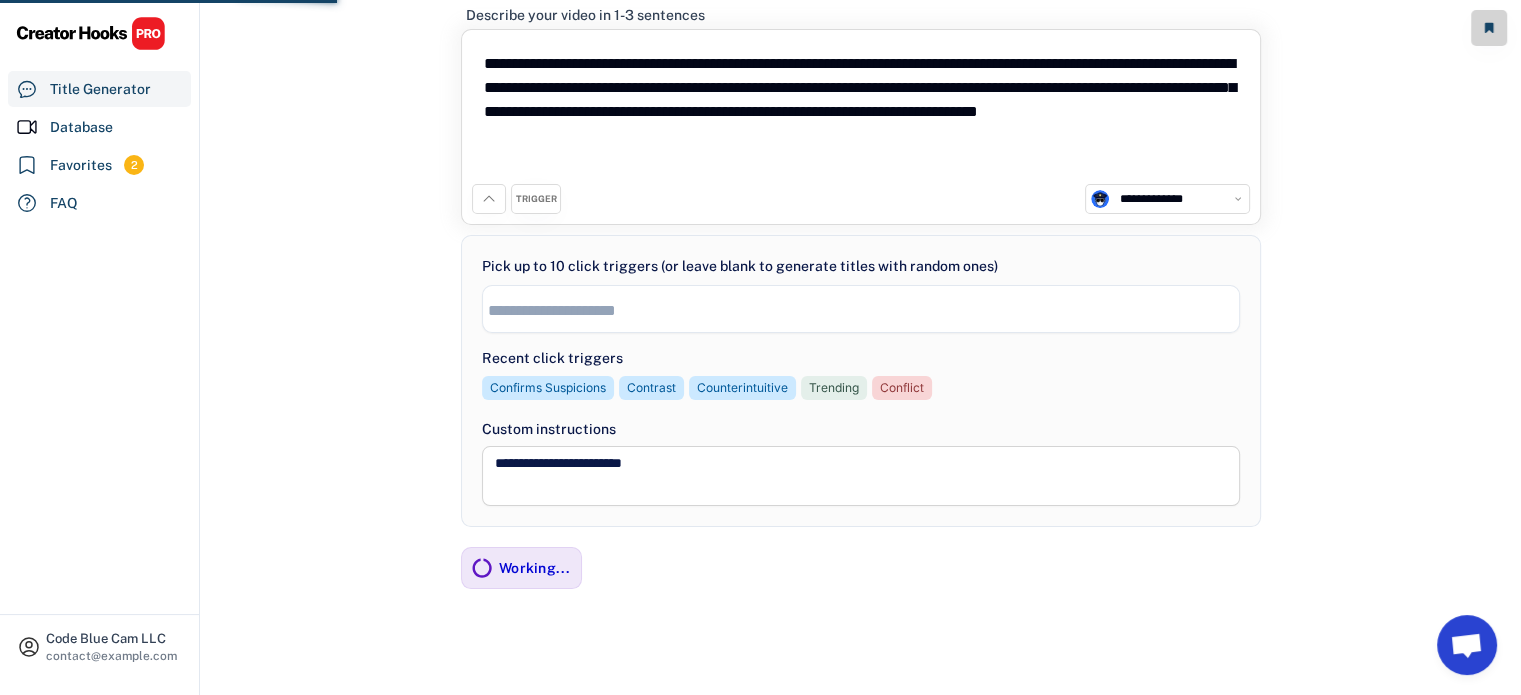 scroll, scrollTop: 512, scrollLeft: 0, axis: vertical 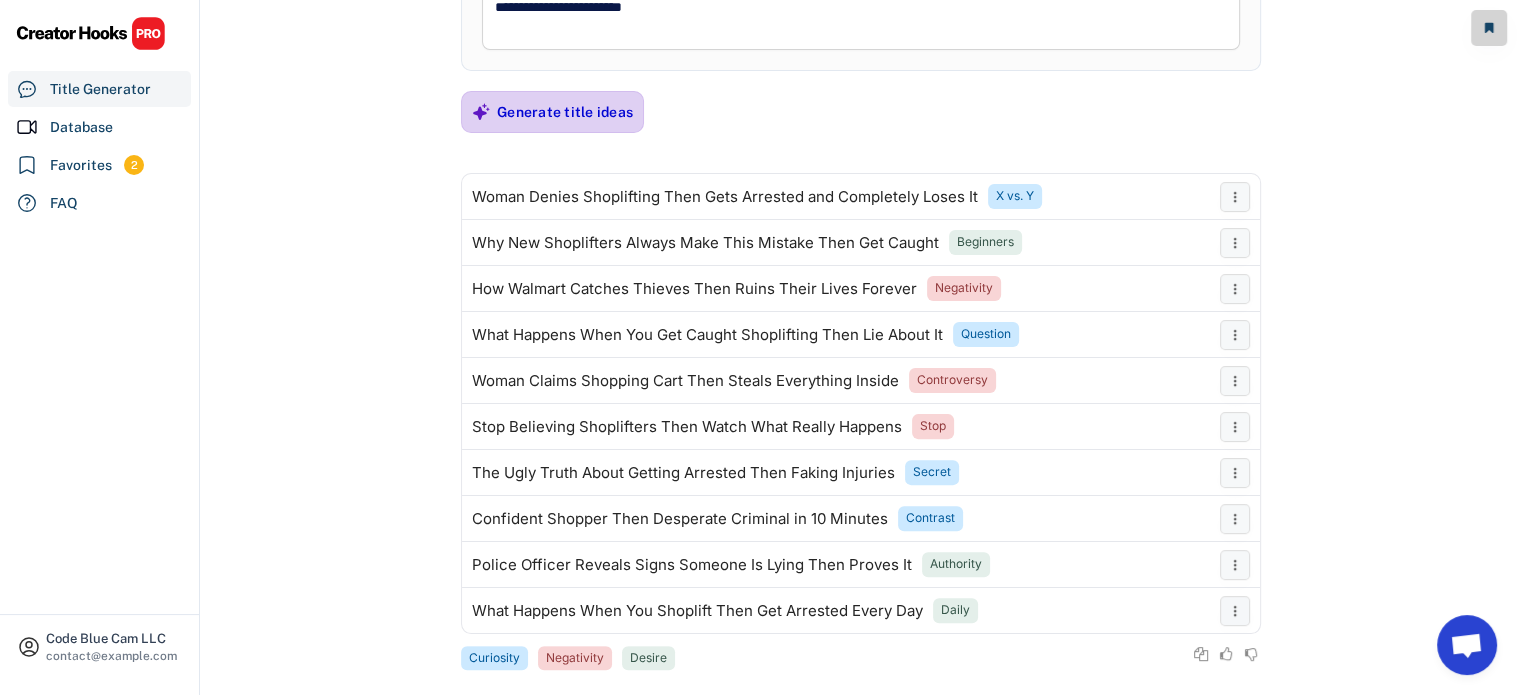 click on "Generate title ideas" at bounding box center (565, 112) 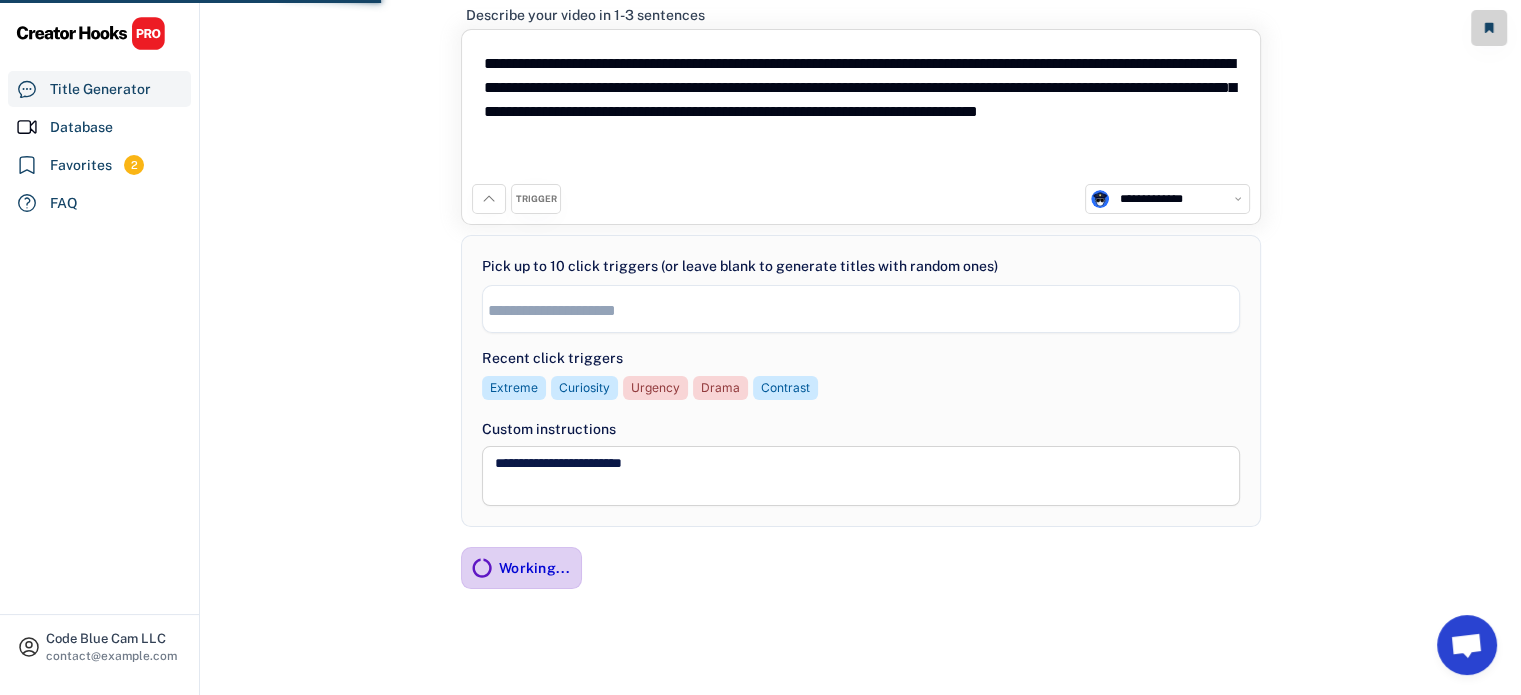 scroll, scrollTop: 512, scrollLeft: 0, axis: vertical 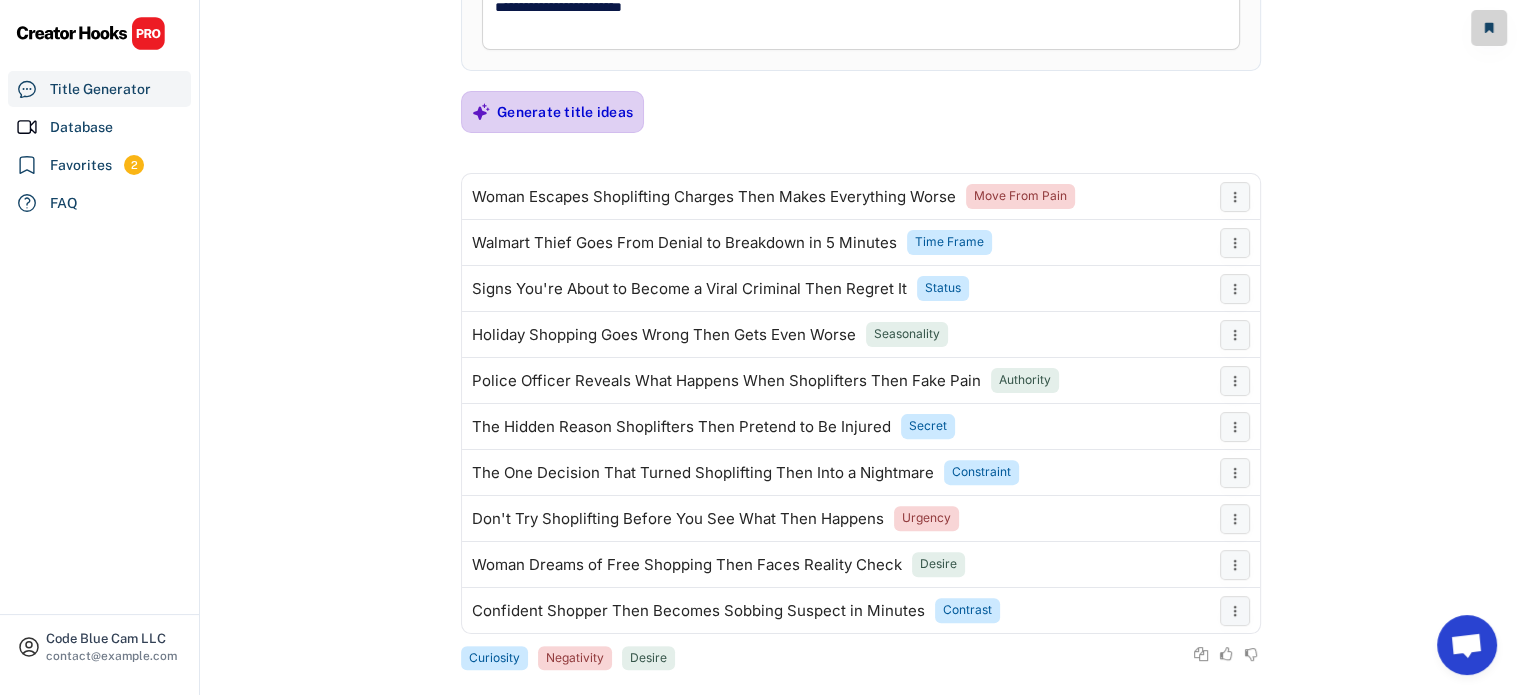 click on "Generate title ideas" at bounding box center [565, 112] 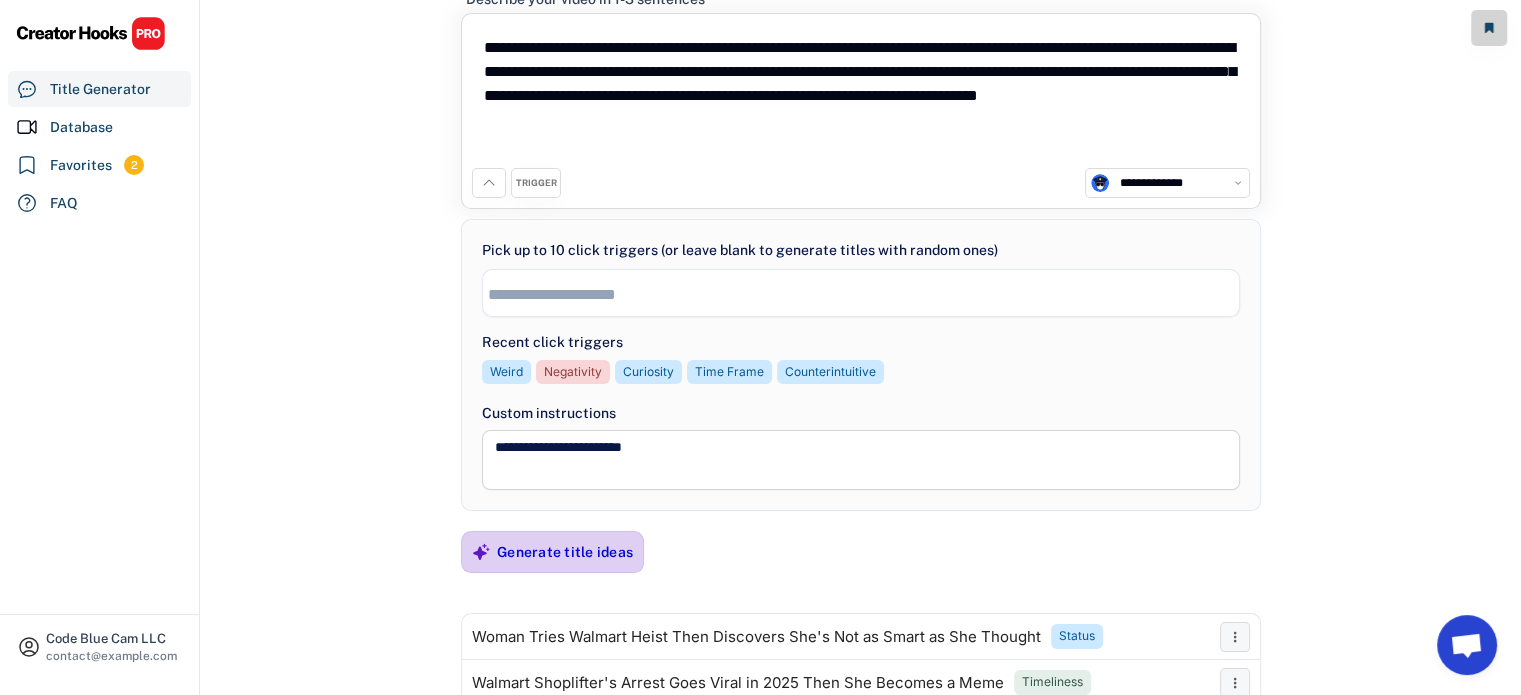 scroll, scrollTop: 512, scrollLeft: 0, axis: vertical 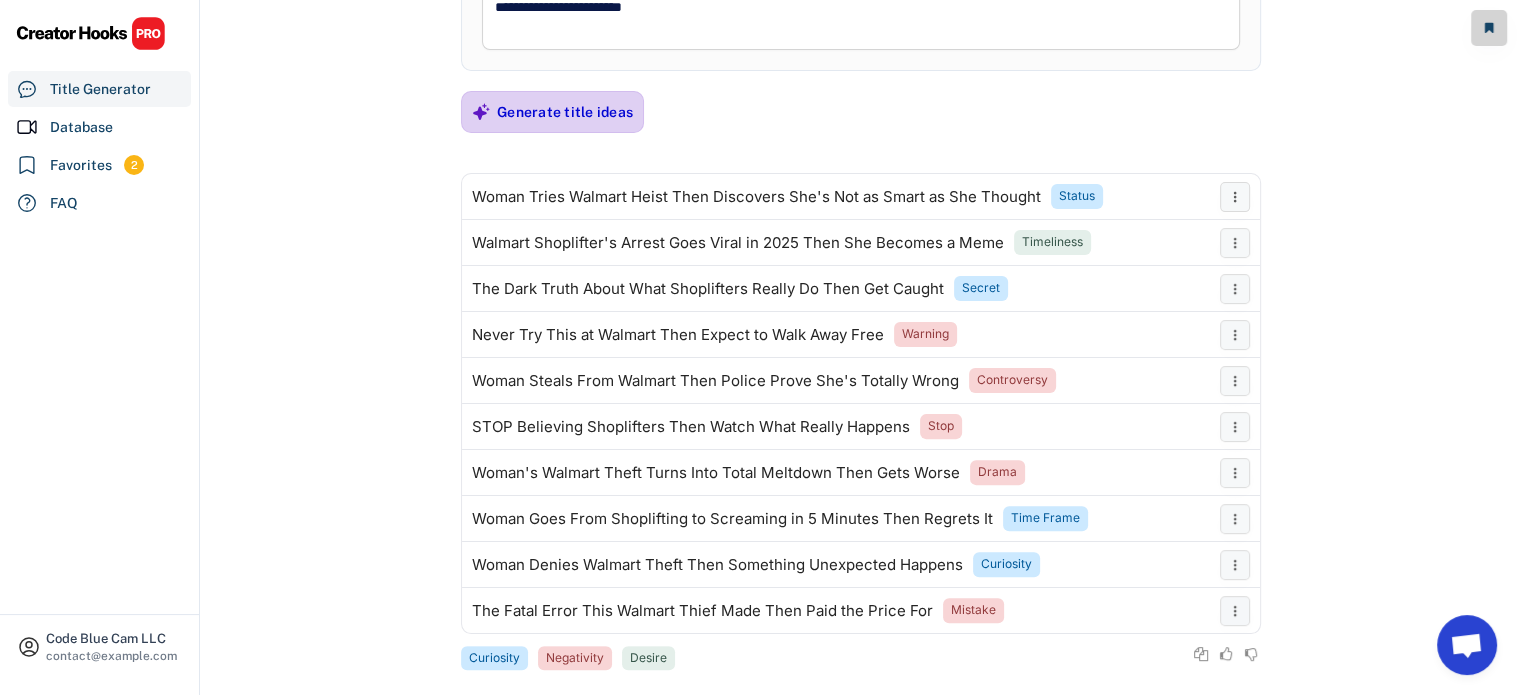 click on "Generate title ideas" at bounding box center (565, 112) 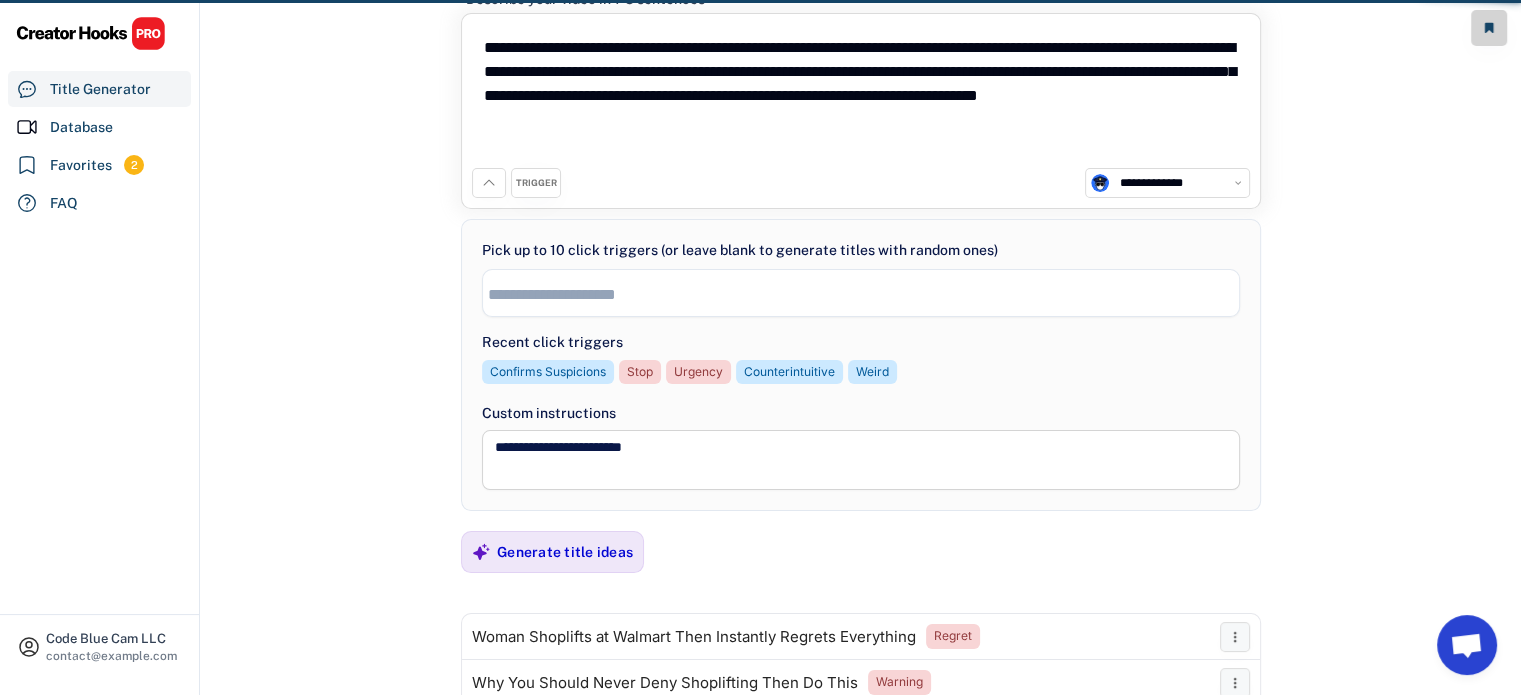 scroll, scrollTop: 512, scrollLeft: 0, axis: vertical 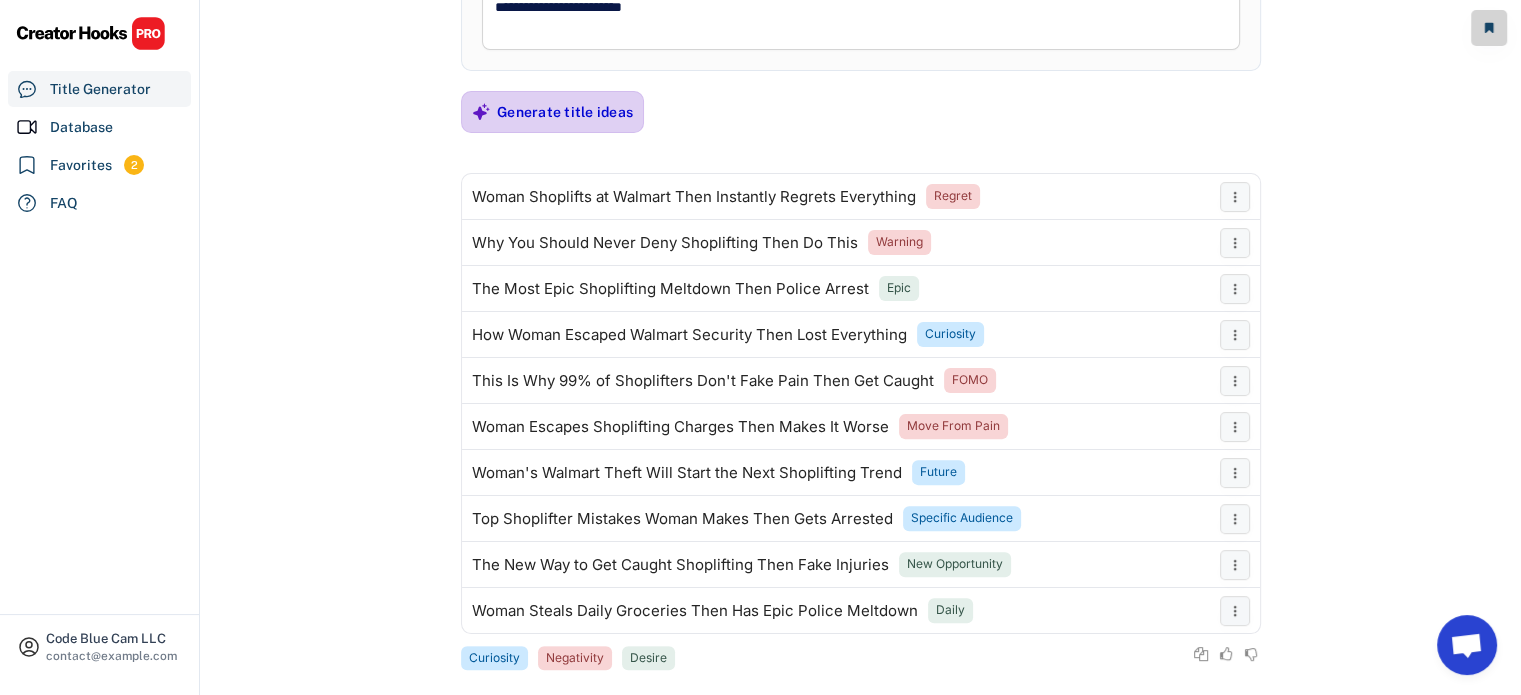 click on "Generate title ideas" at bounding box center [565, 112] 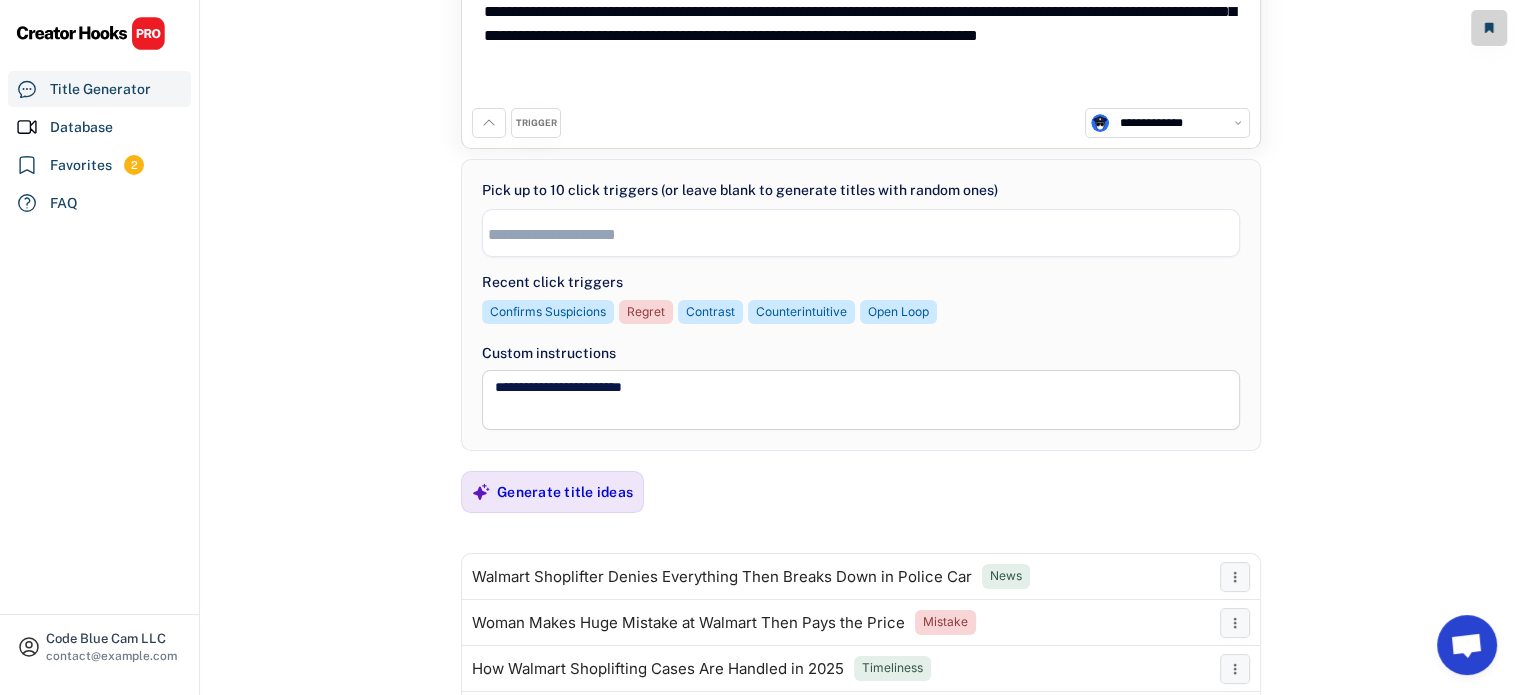scroll, scrollTop: 0, scrollLeft: 0, axis: both 